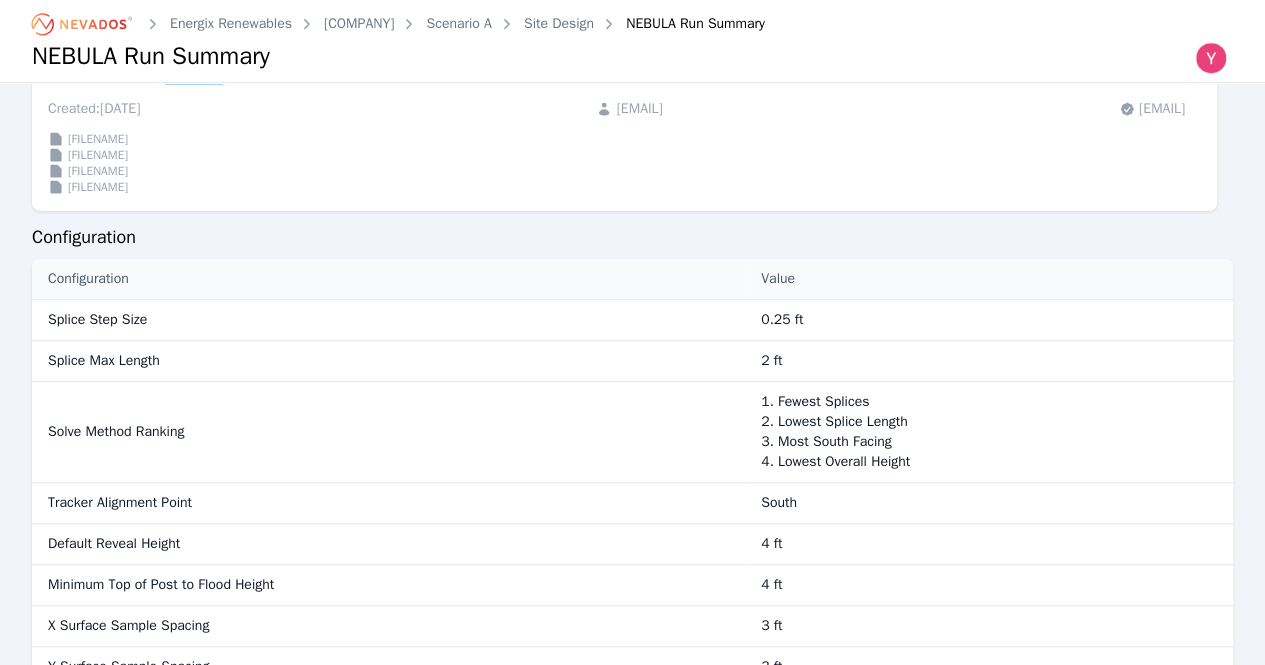 scroll, scrollTop: 600, scrollLeft: 0, axis: vertical 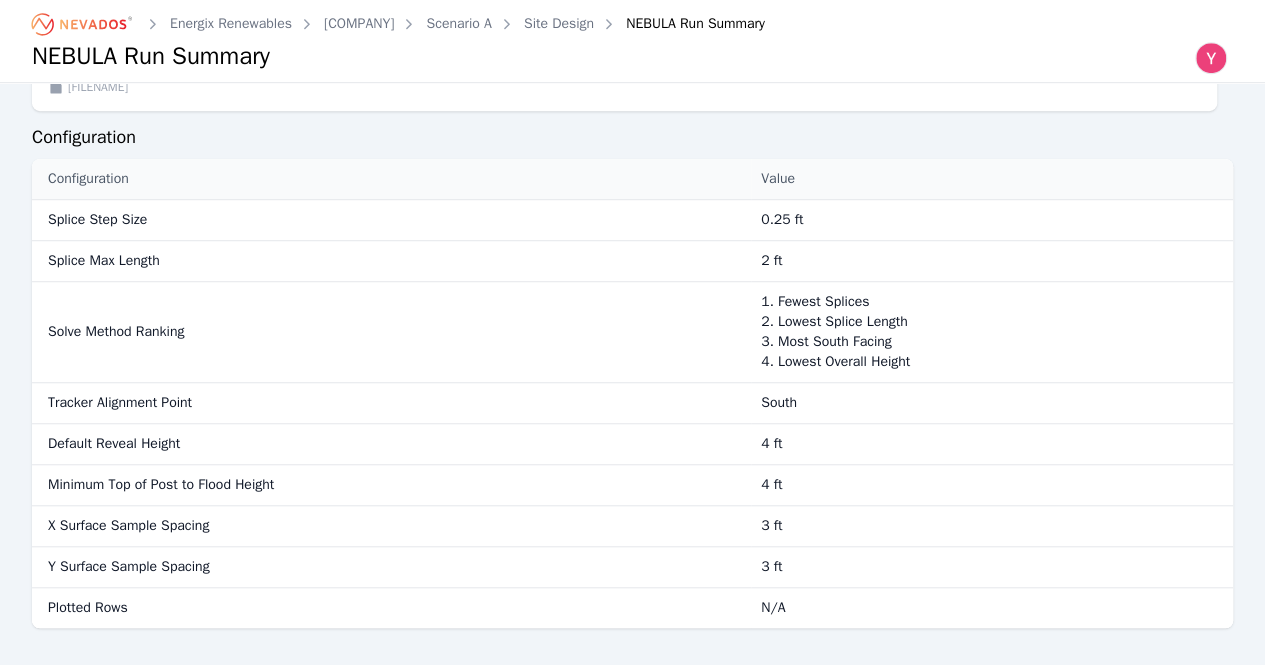 click on "NEBULA Run Summary" at bounding box center [151, 56] 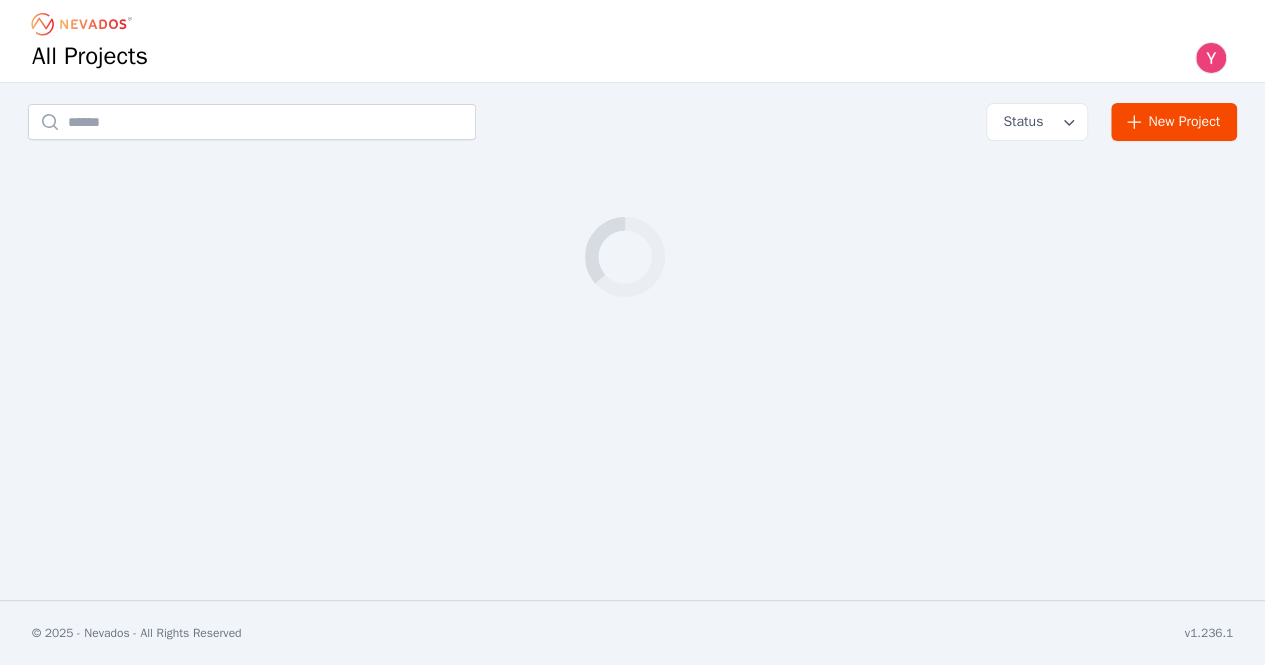 scroll, scrollTop: 0, scrollLeft: 0, axis: both 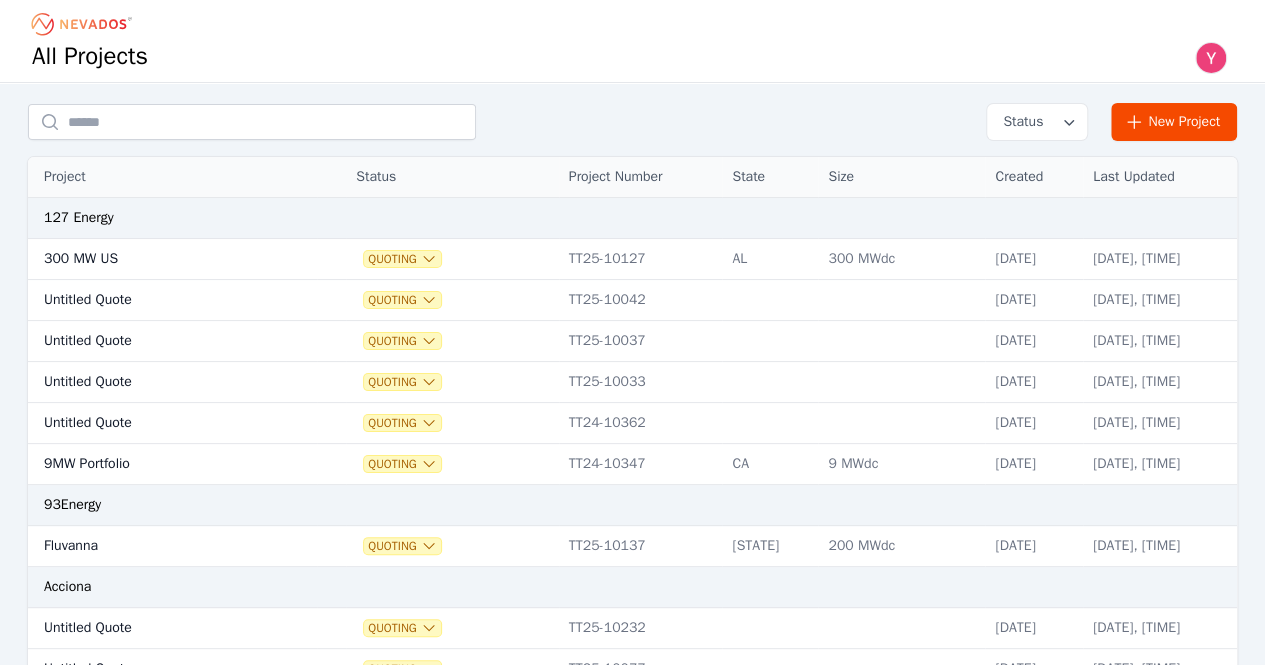 click on "Status New Project Project Status Project Number State Size Created Last Updated [NUMBER] Energy [MW] [COUNTRY] Quoting [PROJECT_ID] [STATE] [MWdc] [DATE] [DATE], [TIME] Untitled Quote Quoting [PROJECT_ID] [DATE] [DATE], [TIME] Untitled Quote Quoting [PROJECT_ID] [DATE] [DATE], [TIME] Untitled Quote Quoting [PROJECT_ID] [DATE] [DATE], [TIME] [MW] Portfolio Quoting [PROJECT_ID] [STATE] [MWdc] [DATE] [DATE], [TIME] [COMPANY] Untitled Quote Quoting [PROJECT_ID] [STATE] [MWdc] [DATE] [DATE], [TIME] Untitled Quote Quoting [PROJECT_ID] [DATE] [DATE], [TIME] Untitled Quote Quoting [PROJECT_ID] [DATE] [DATE], [TIME] Untitled Quote Quoting [PROJECT_ID] [DATE] [DATE], [TIME] [COMPANY] [COMPANY] [PROJECT_ID] [STATE] [MWdc] [DATE] [DATE], [TIME] [COMPANY] [PROJECT_ID] [STATE] Quoting" at bounding box center [632, 1615] 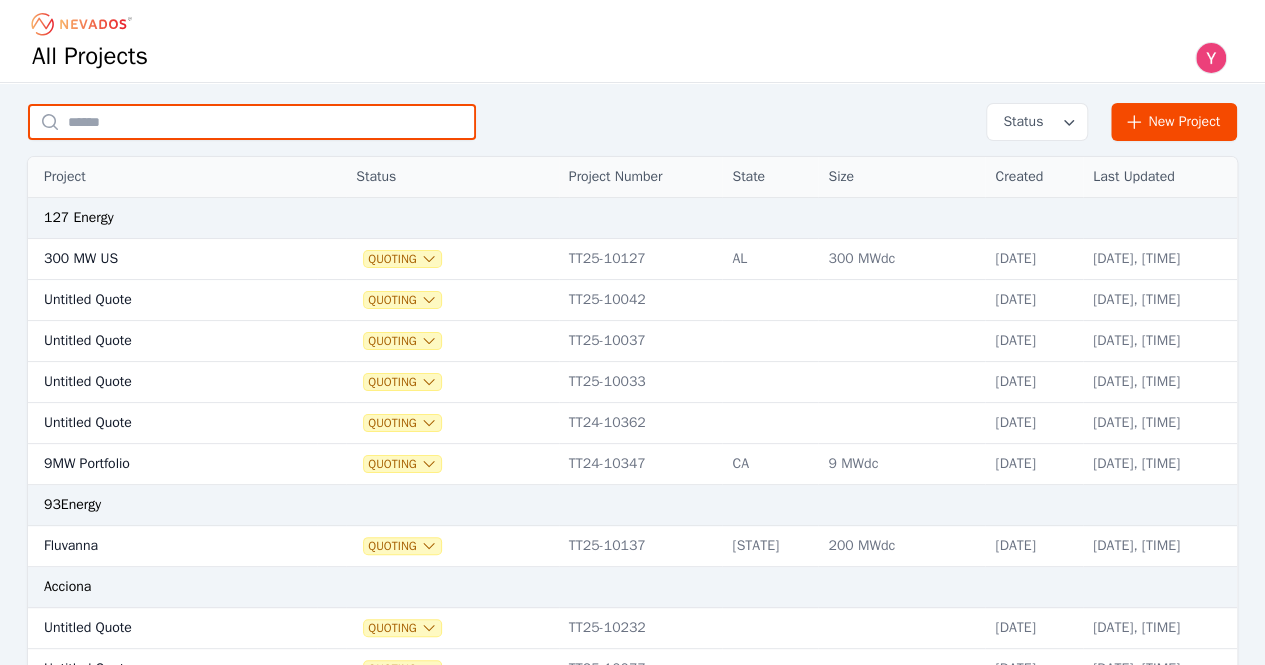click at bounding box center (252, 122) 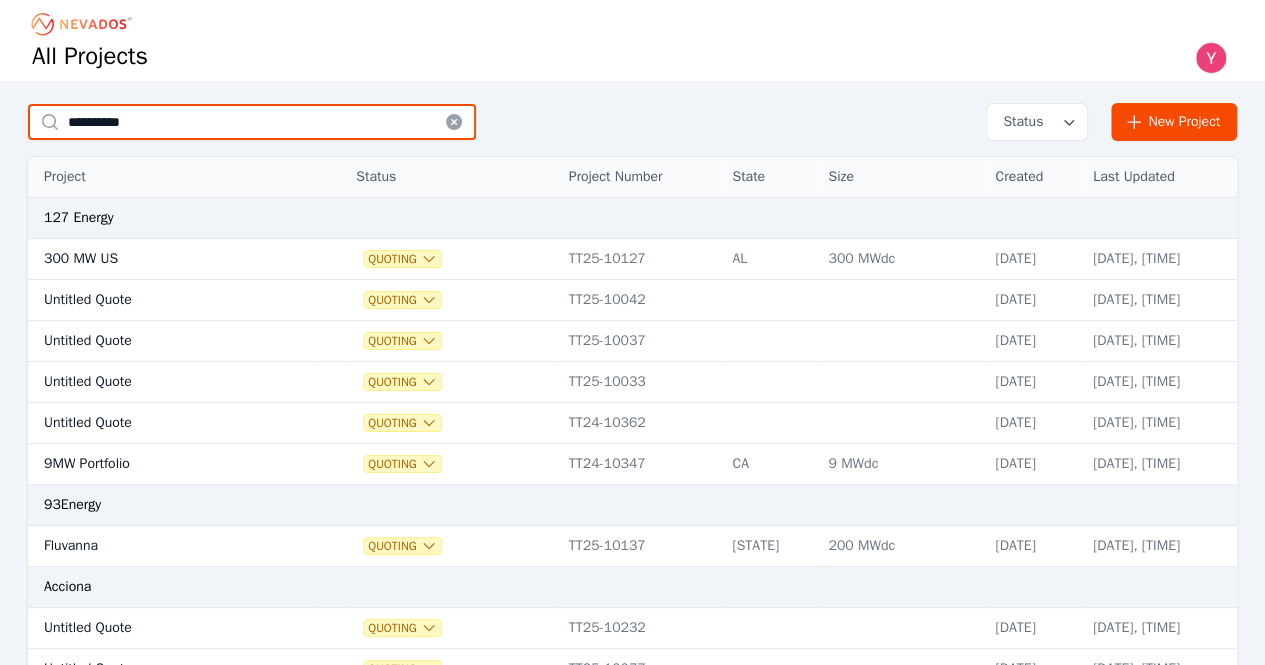 type on "**********" 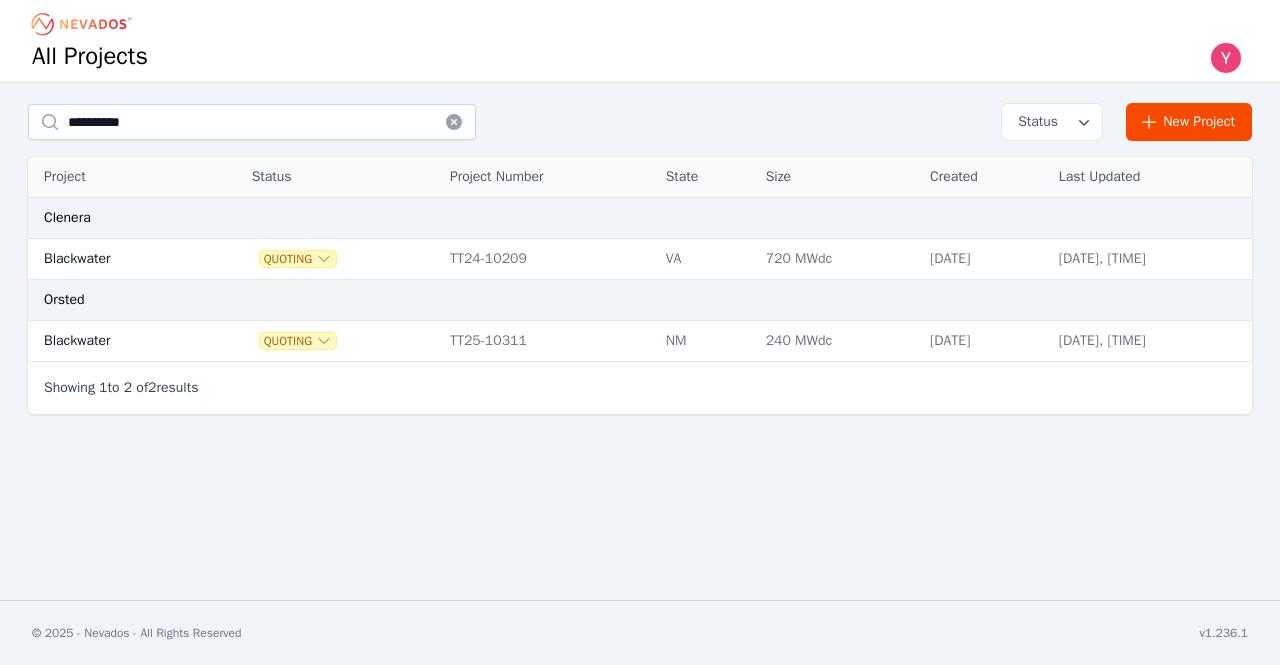 click at bounding box center (223, 259) 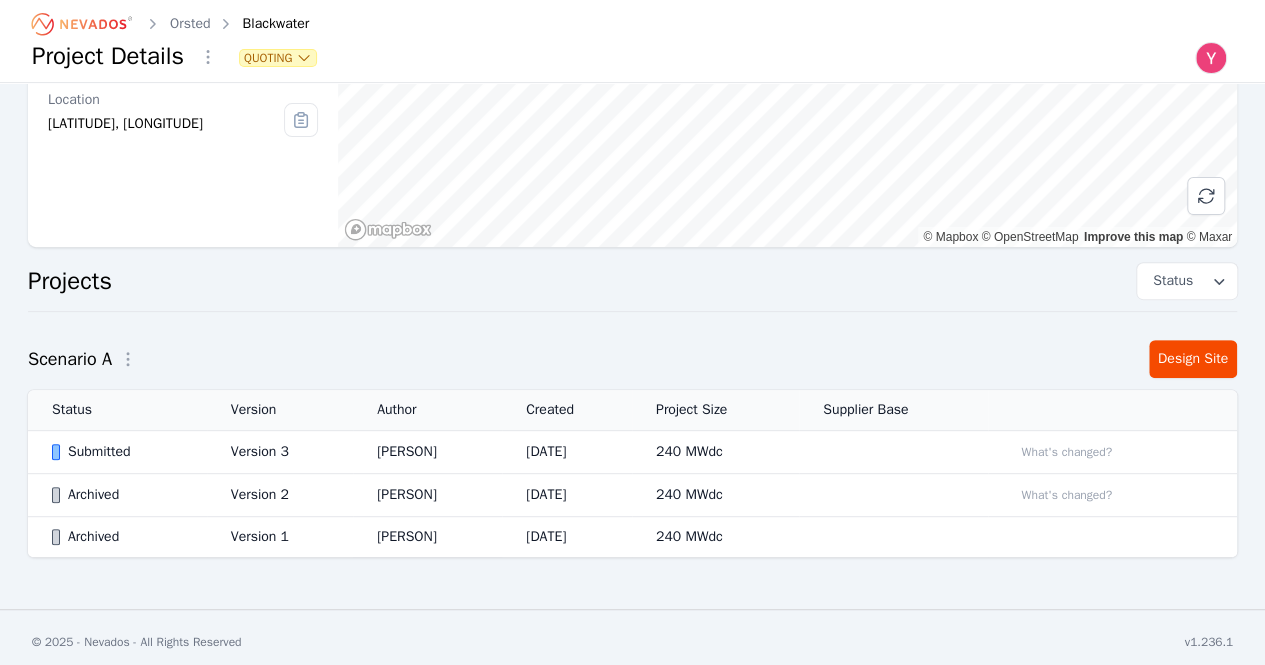 scroll, scrollTop: 262, scrollLeft: 0, axis: vertical 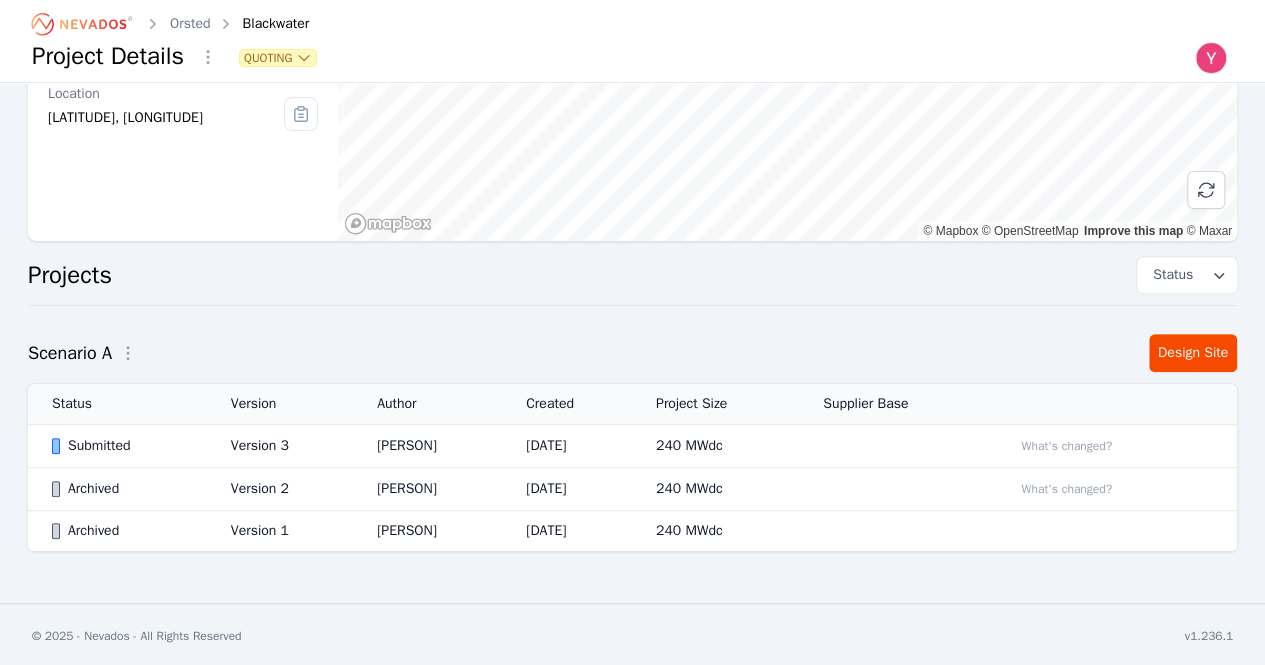click on "Lamar Washington" at bounding box center (427, 446) 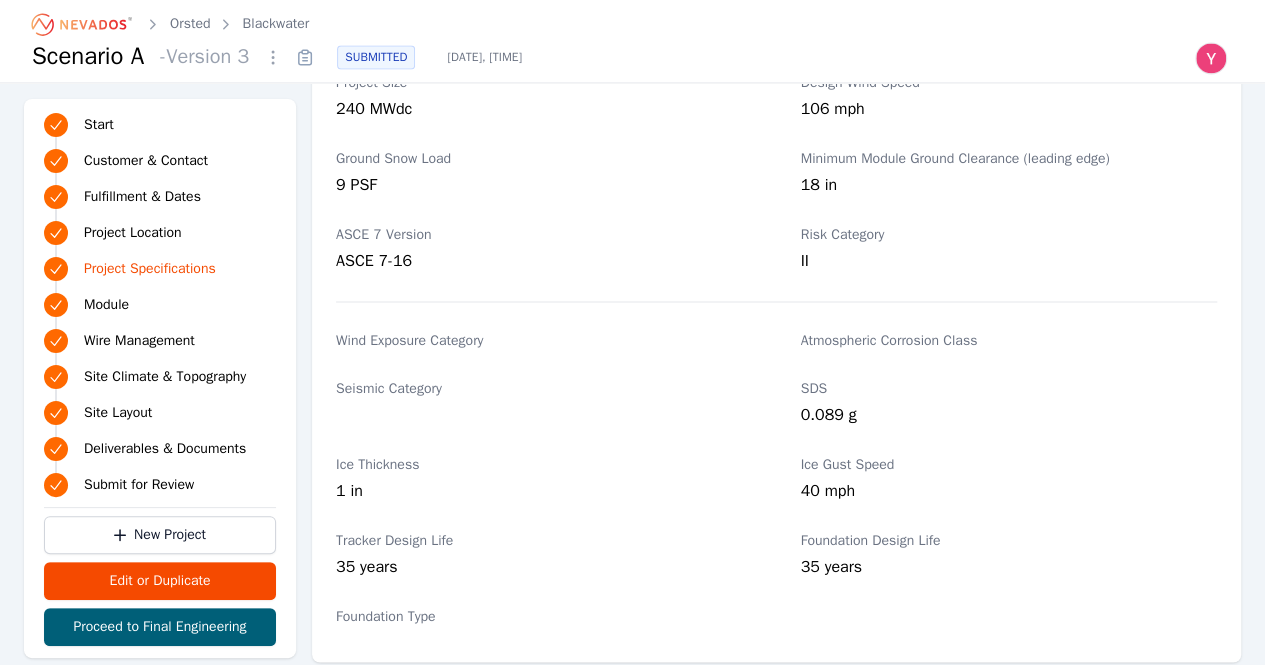 scroll, scrollTop: 1400, scrollLeft: 0, axis: vertical 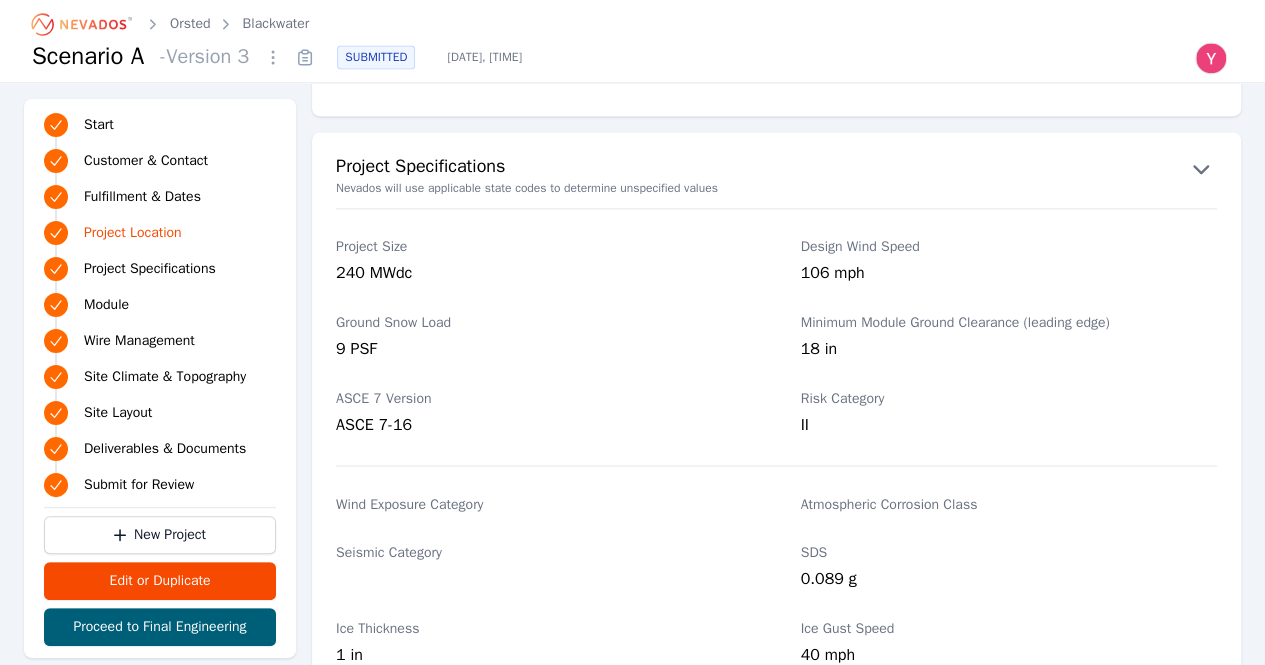 click on "Orsted" at bounding box center (190, 24) 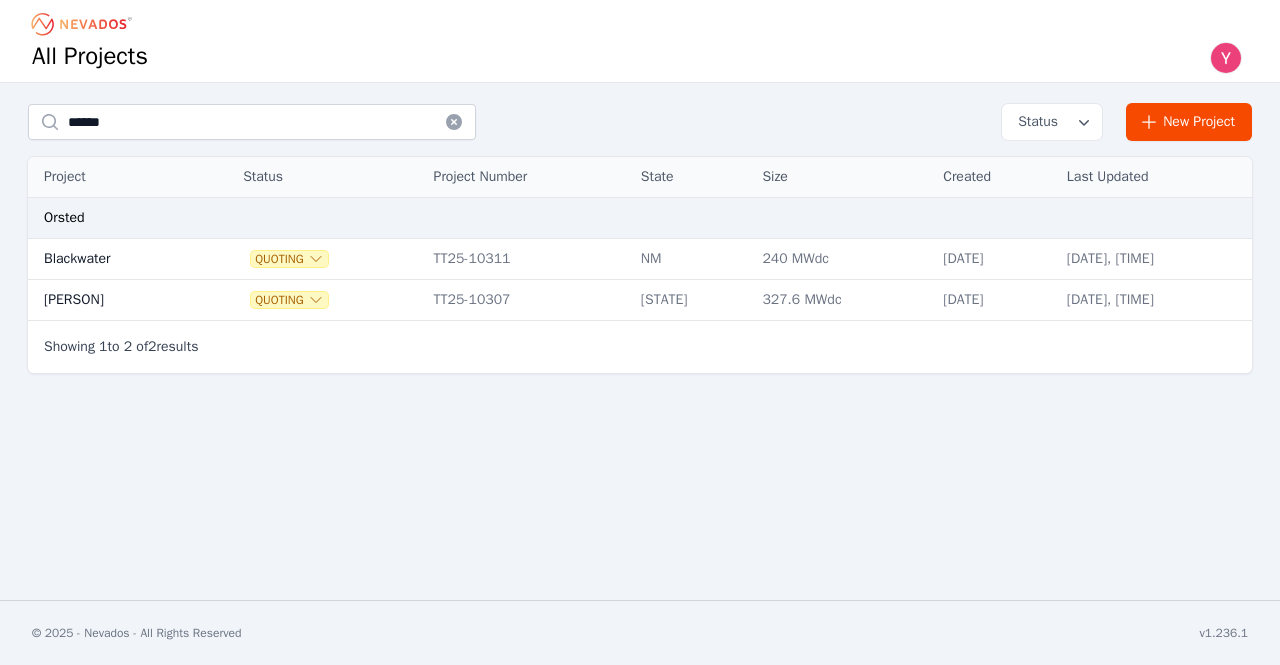 click at bounding box center [215, 300] 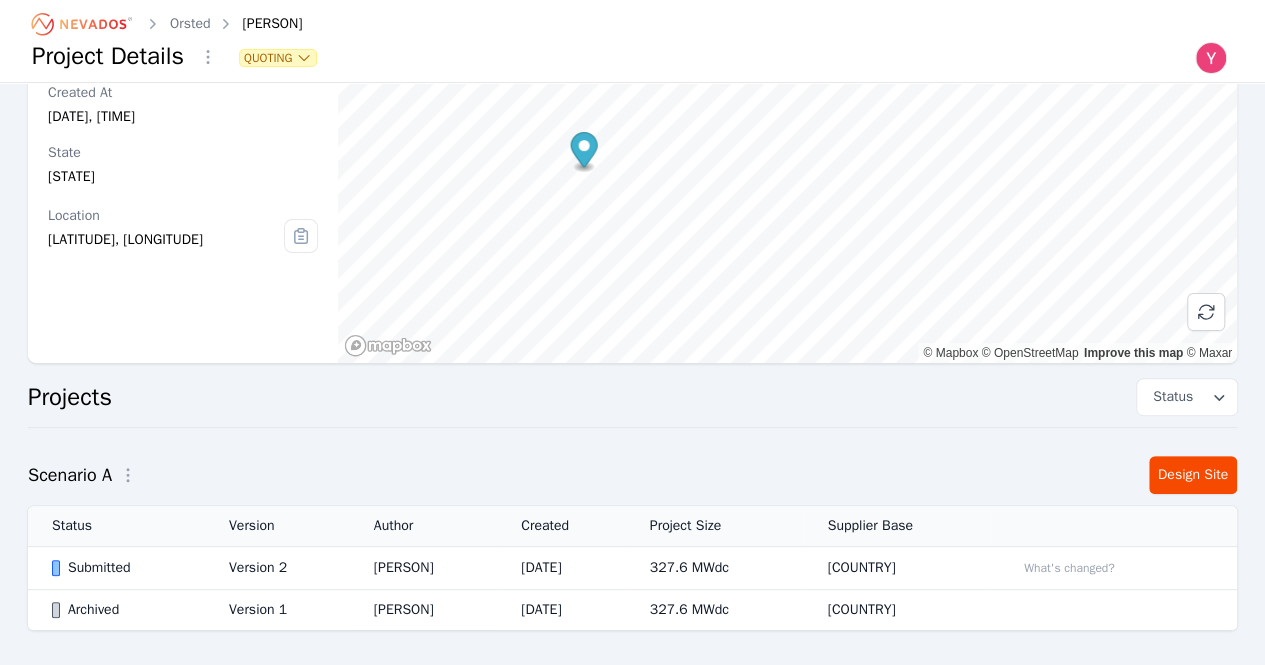 scroll, scrollTop: 219, scrollLeft: 0, axis: vertical 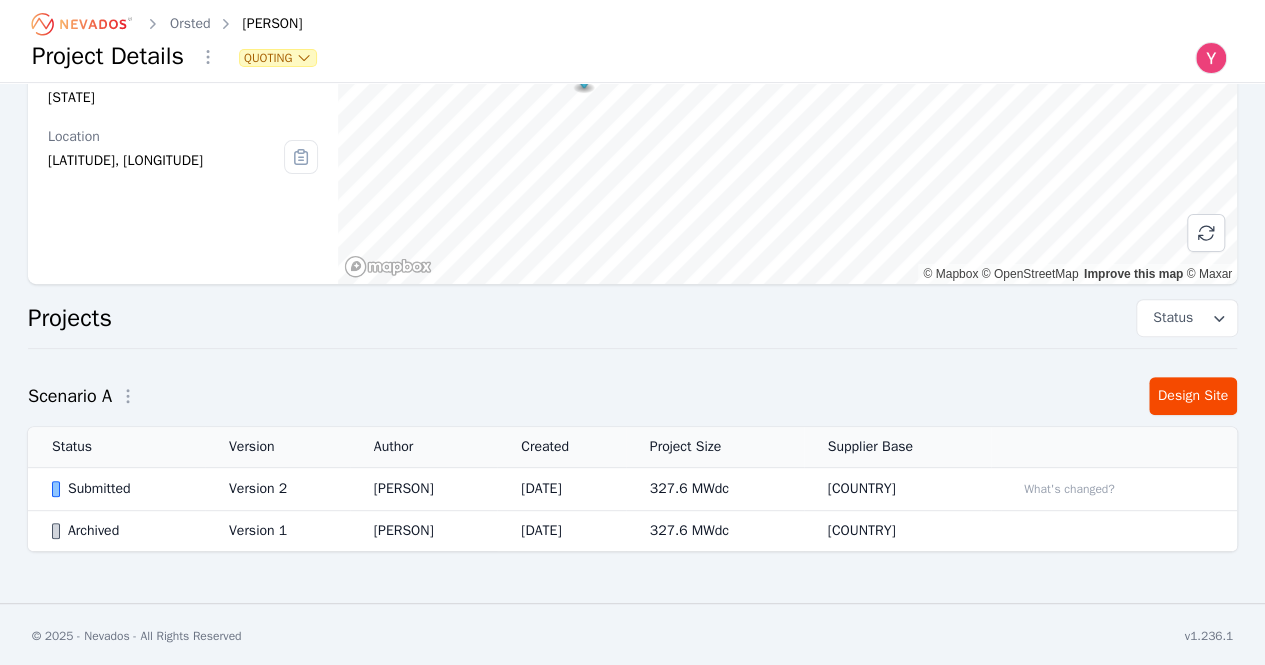 click on "Lamar Washington" at bounding box center [423, 489] 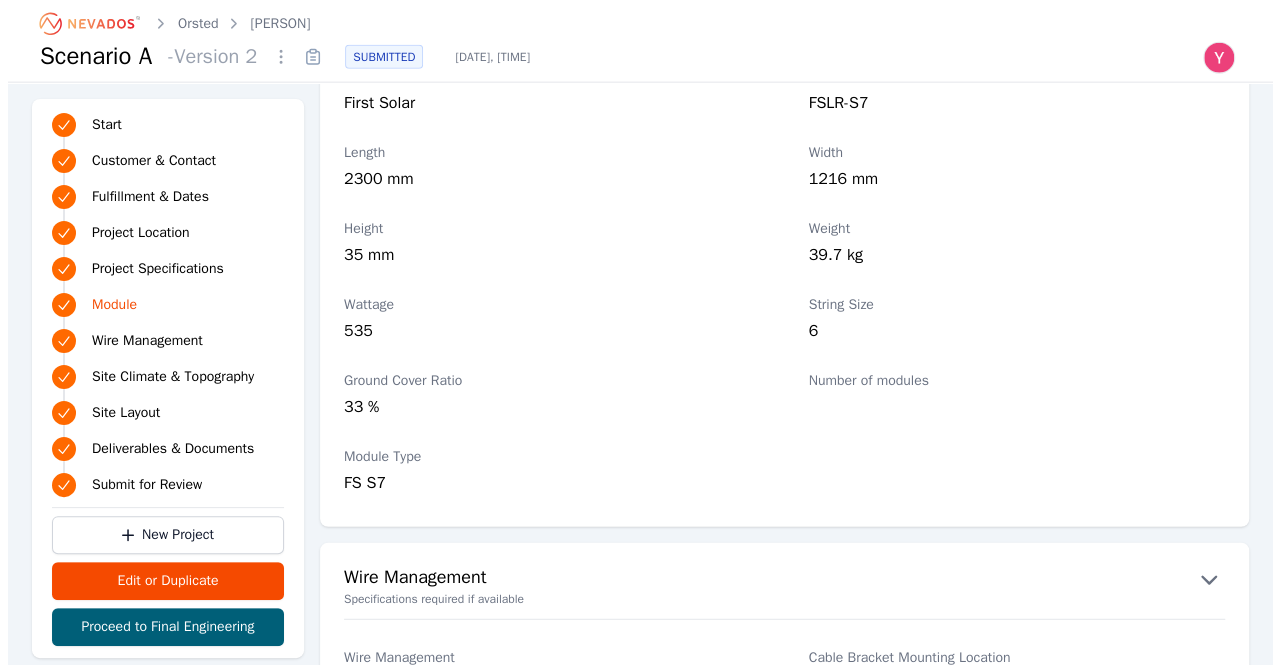 scroll, scrollTop: 2300, scrollLeft: 0, axis: vertical 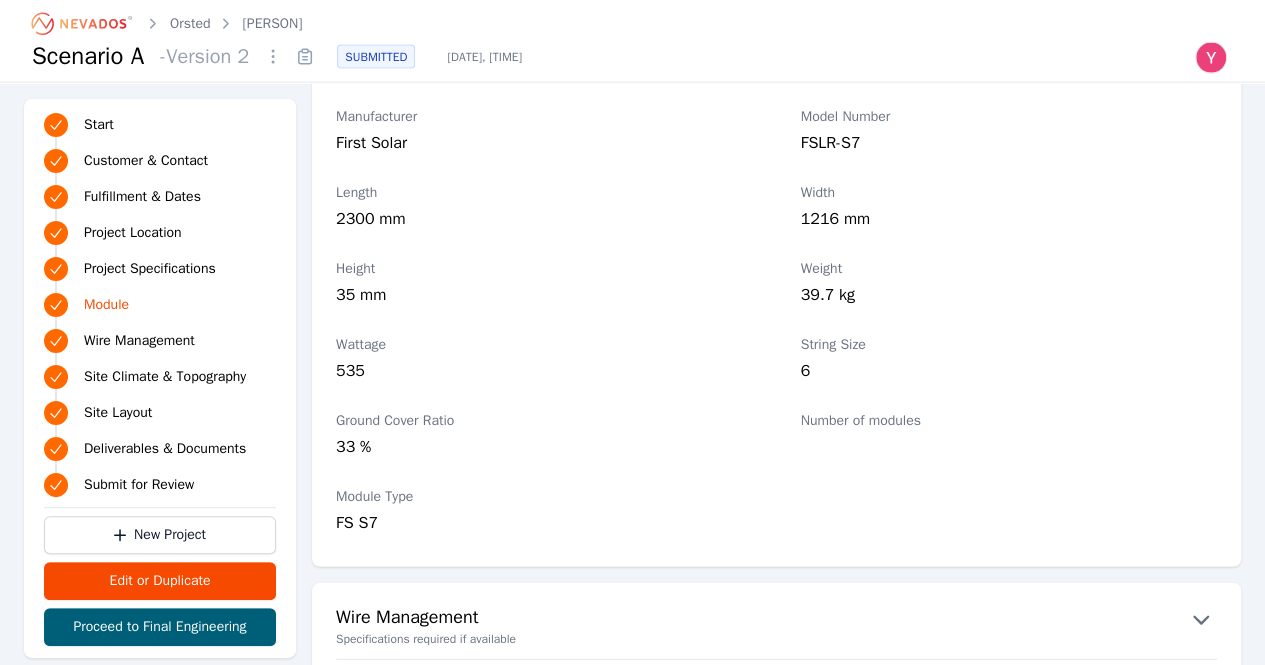click at bounding box center (273, 57) 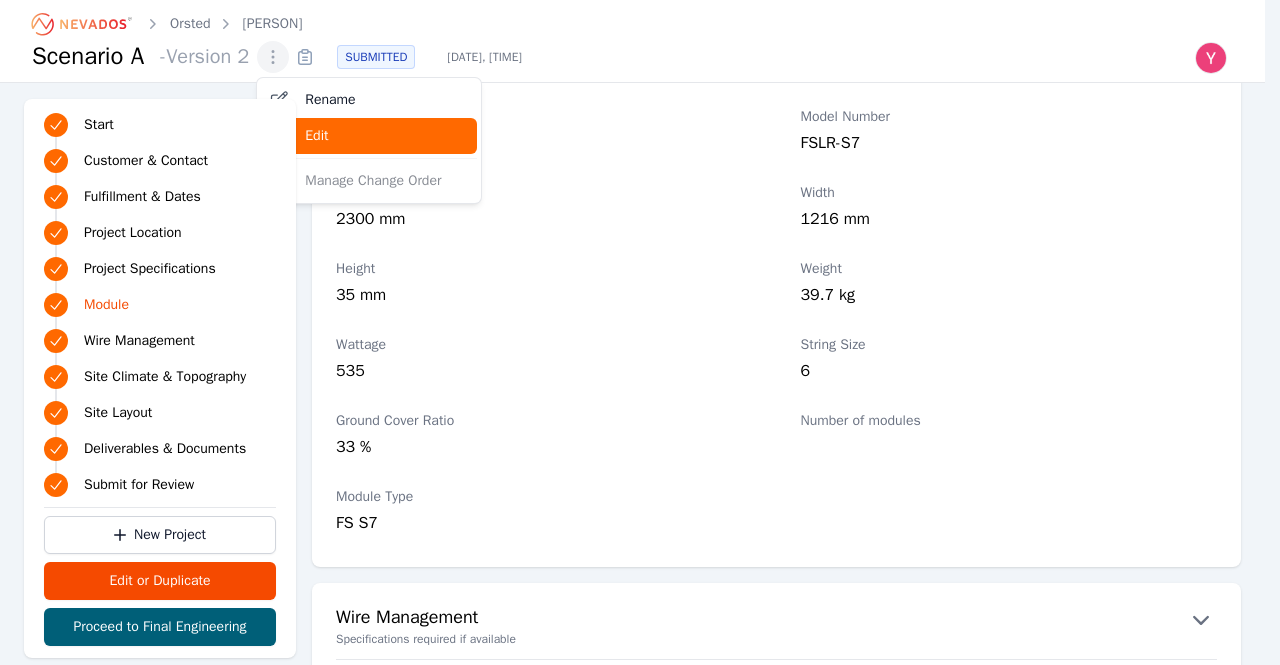 click on "Edit" at bounding box center [369, 136] 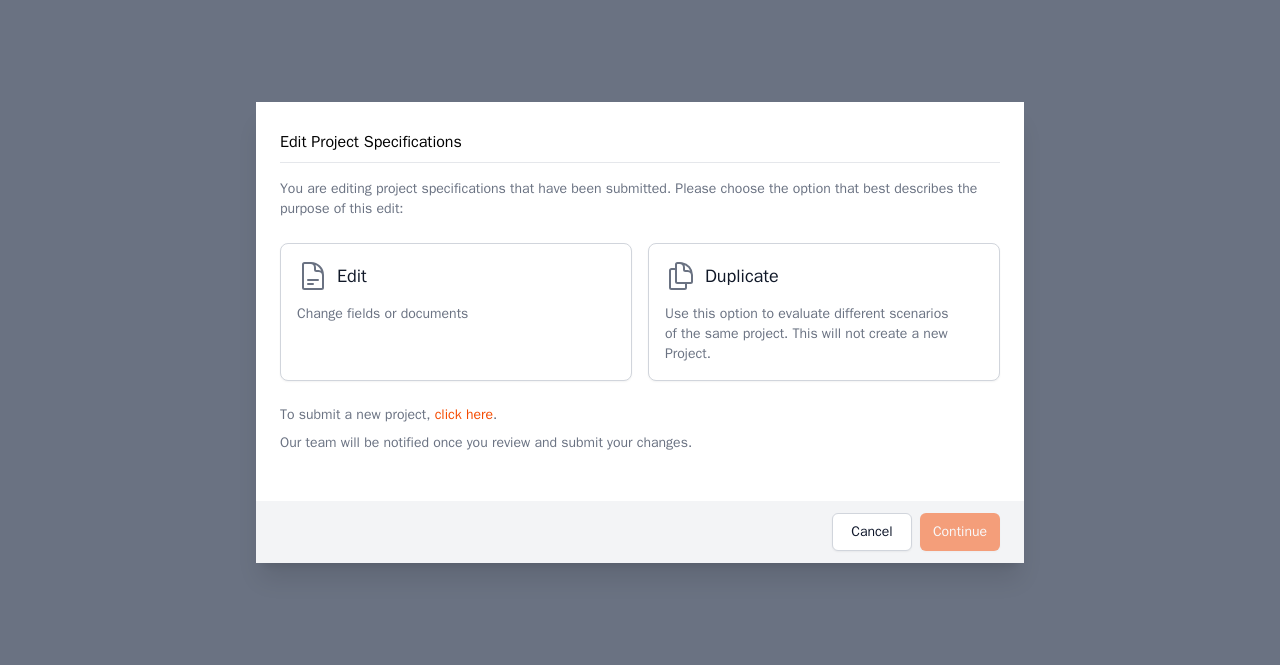 click on "Edit Change fields or documents" at bounding box center (382, 312) 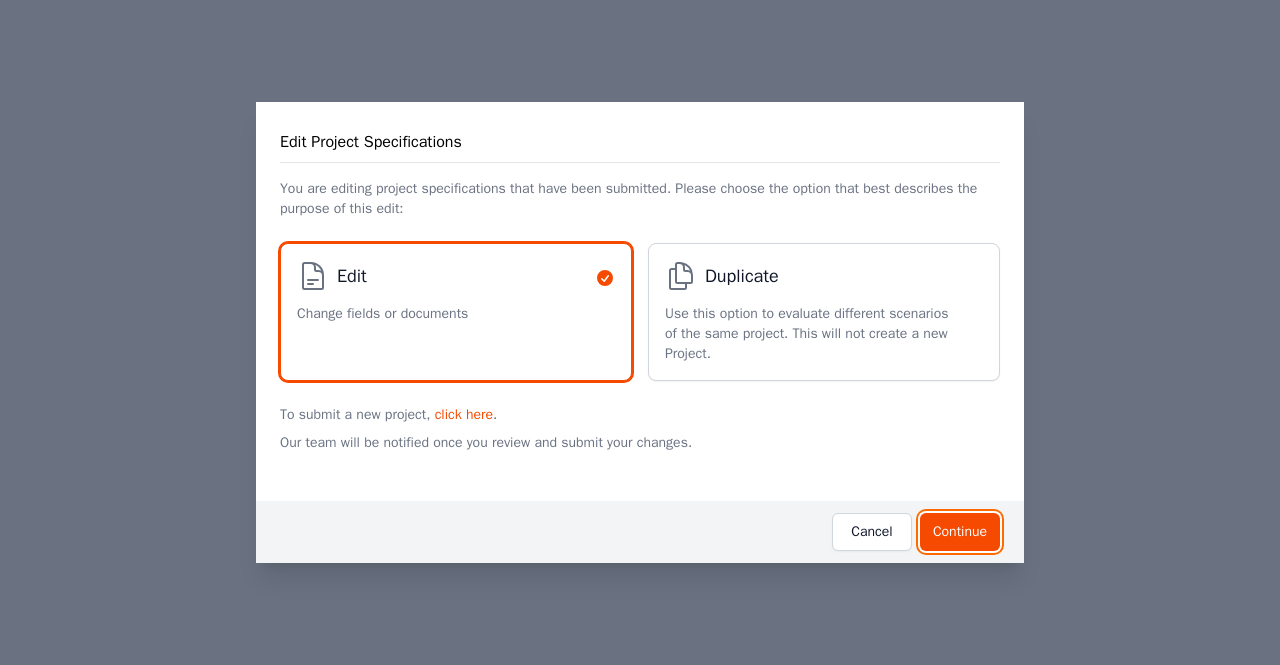 click on "Continue" at bounding box center [960, 532] 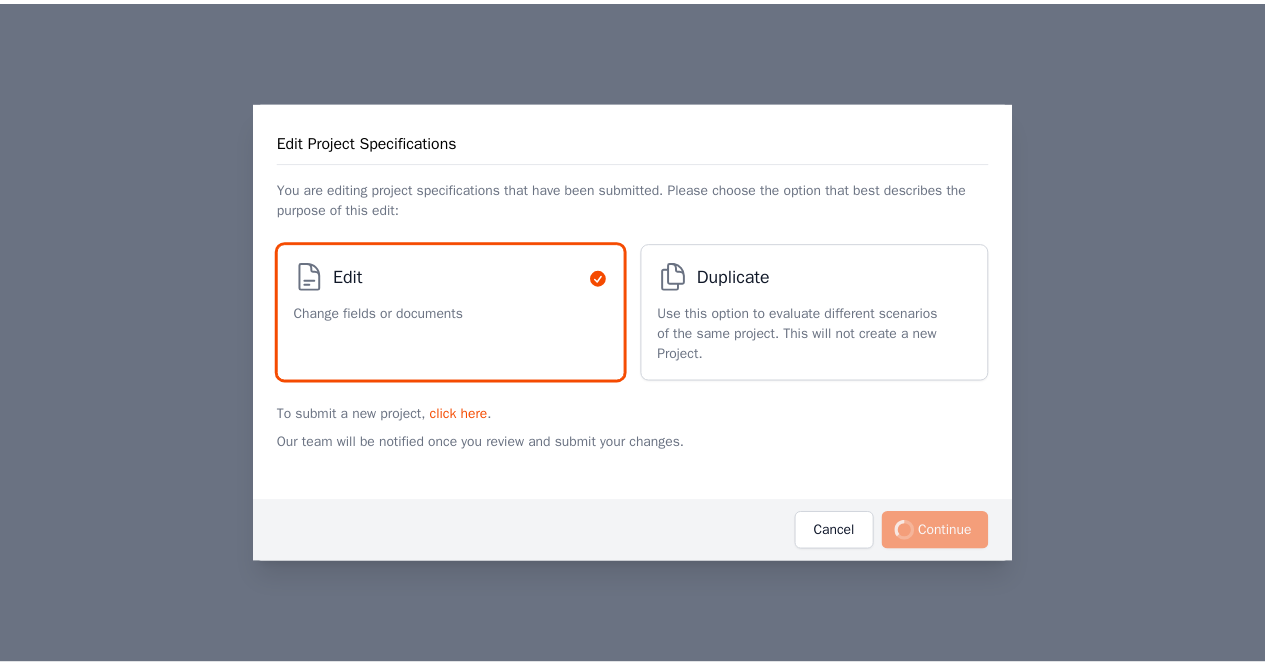 scroll, scrollTop: 0, scrollLeft: 0, axis: both 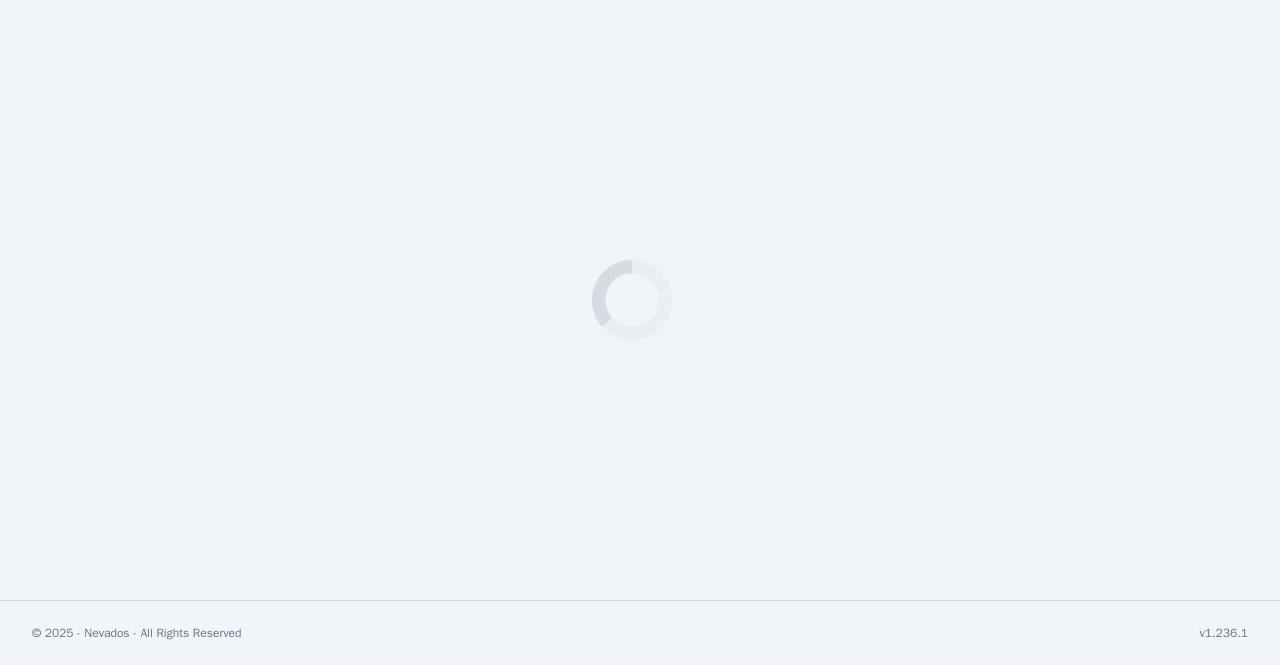 select on "*********" 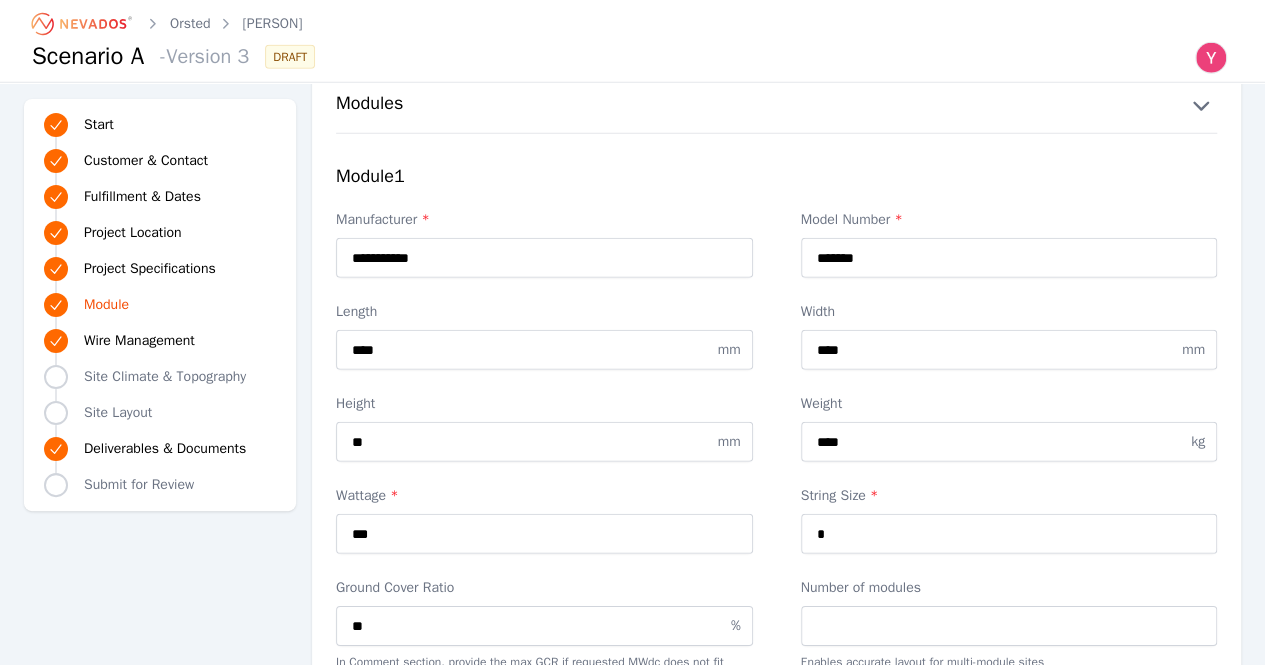 scroll, scrollTop: 2900, scrollLeft: 0, axis: vertical 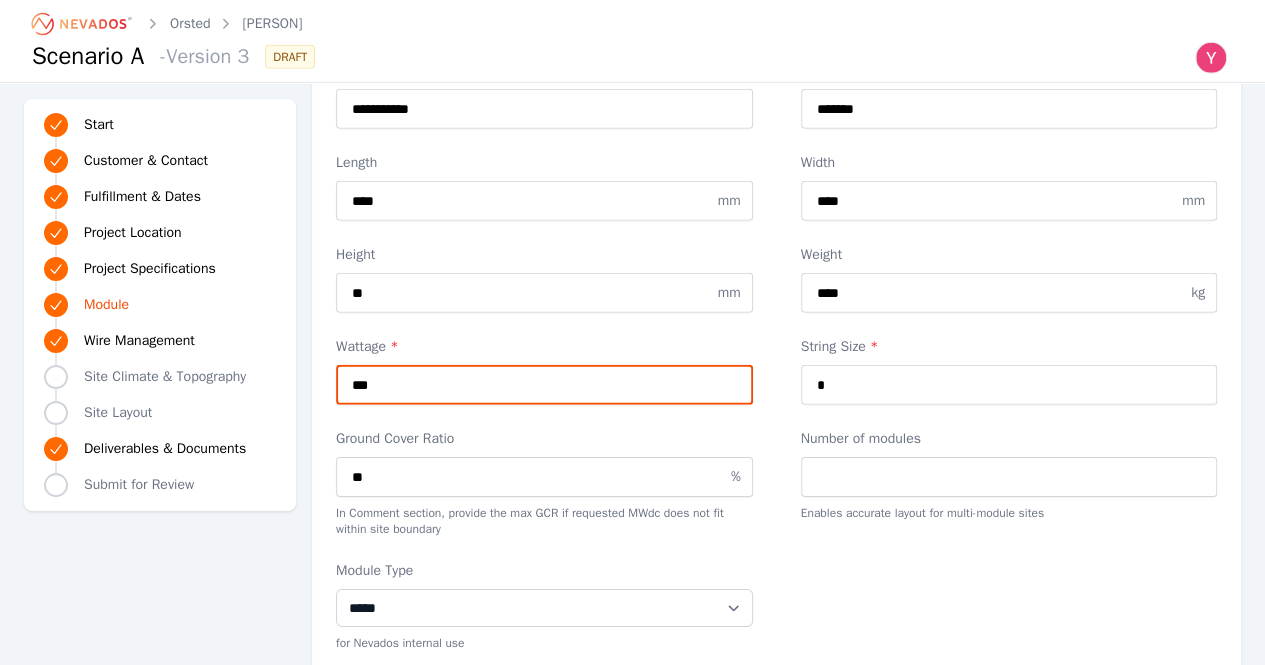 click on "***" at bounding box center (544, 385) 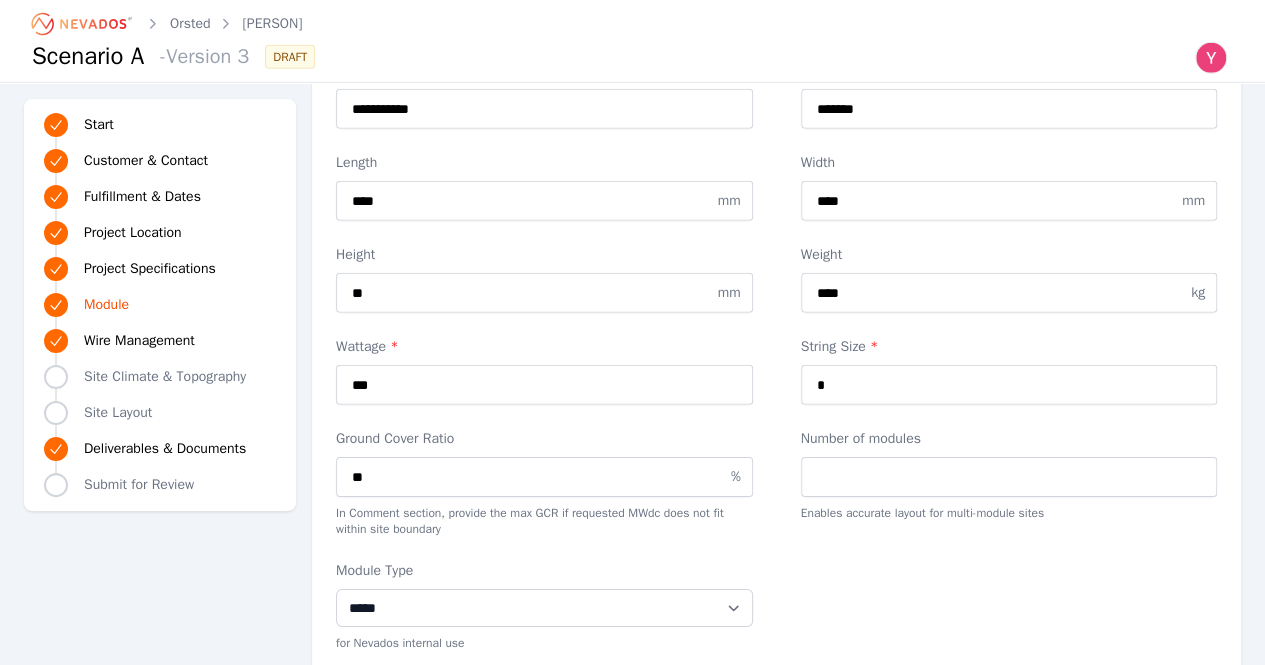 click on "**********" at bounding box center (776, 606) 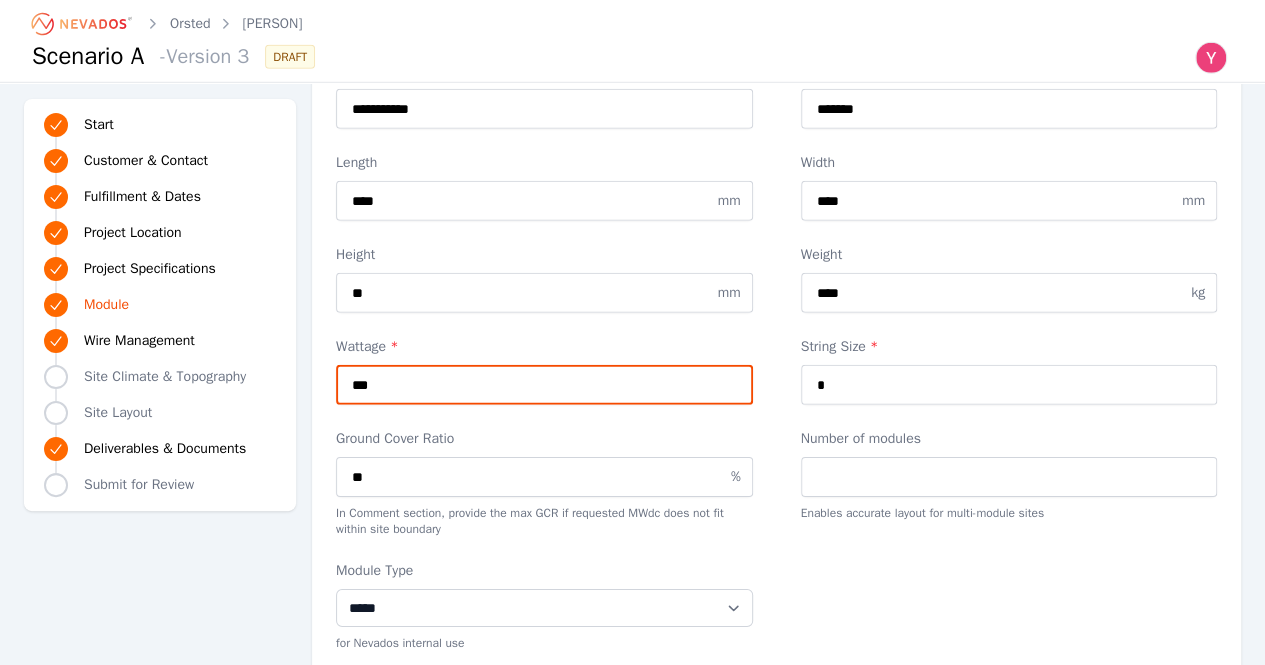 click on "***" at bounding box center (544, 385) 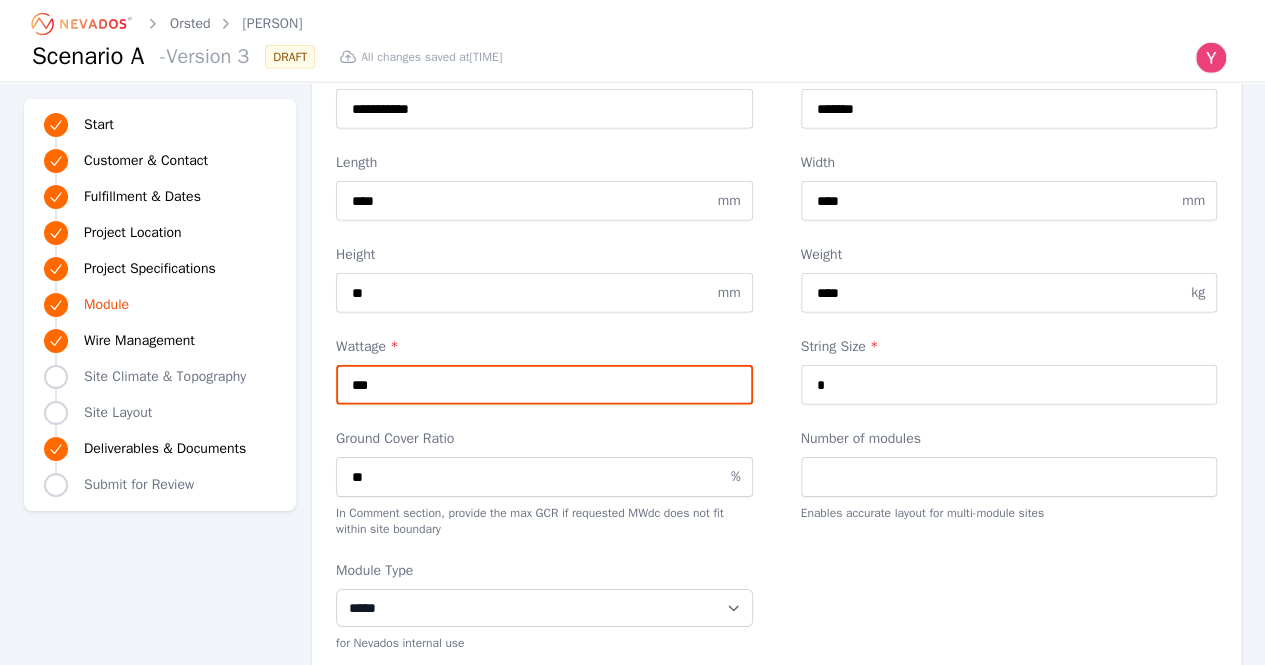 type on "***" 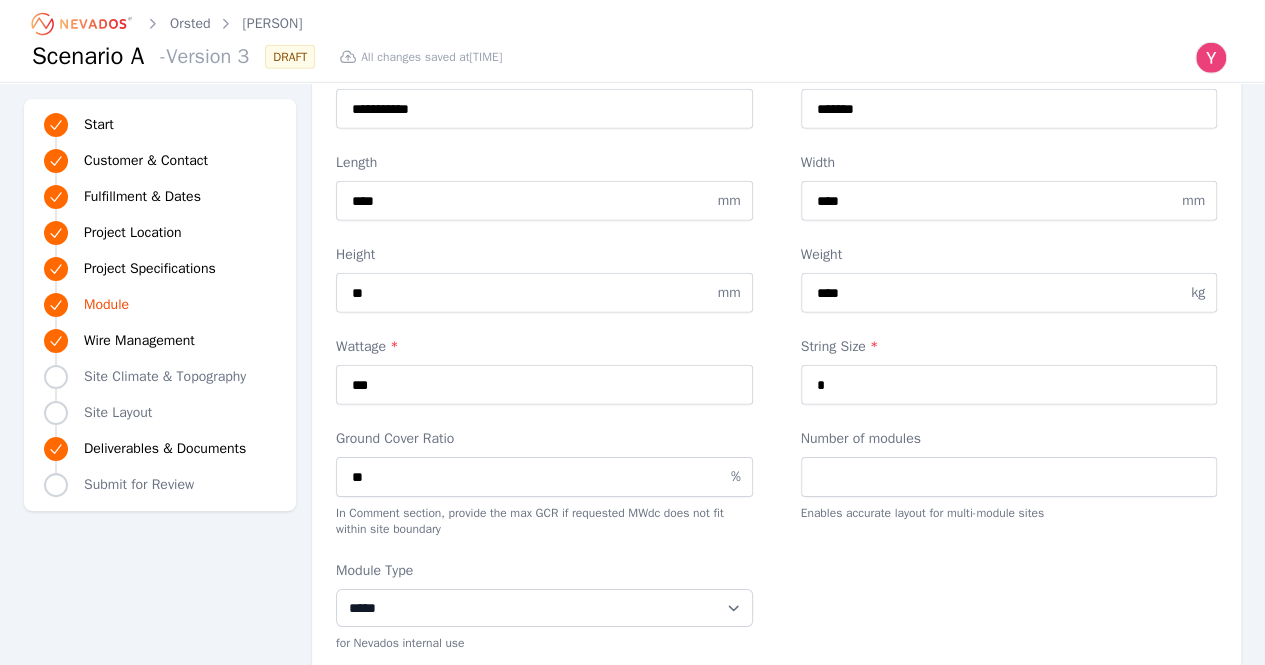 click on "Ground Cover Ratio   ** % In Comment section, provide the max GCR if requested MWdc does not fit within site boundary Number of modules   Enables accurate layout for multi-module sites" at bounding box center (776, 483) 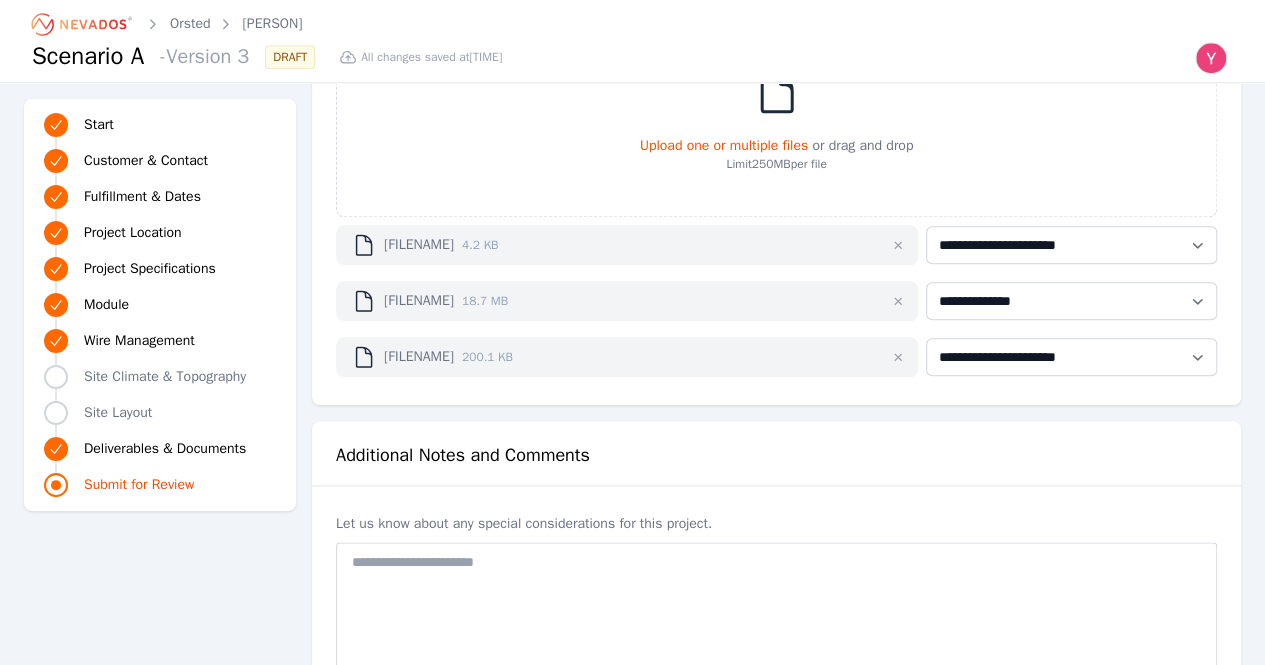 scroll, scrollTop: 5010, scrollLeft: 0, axis: vertical 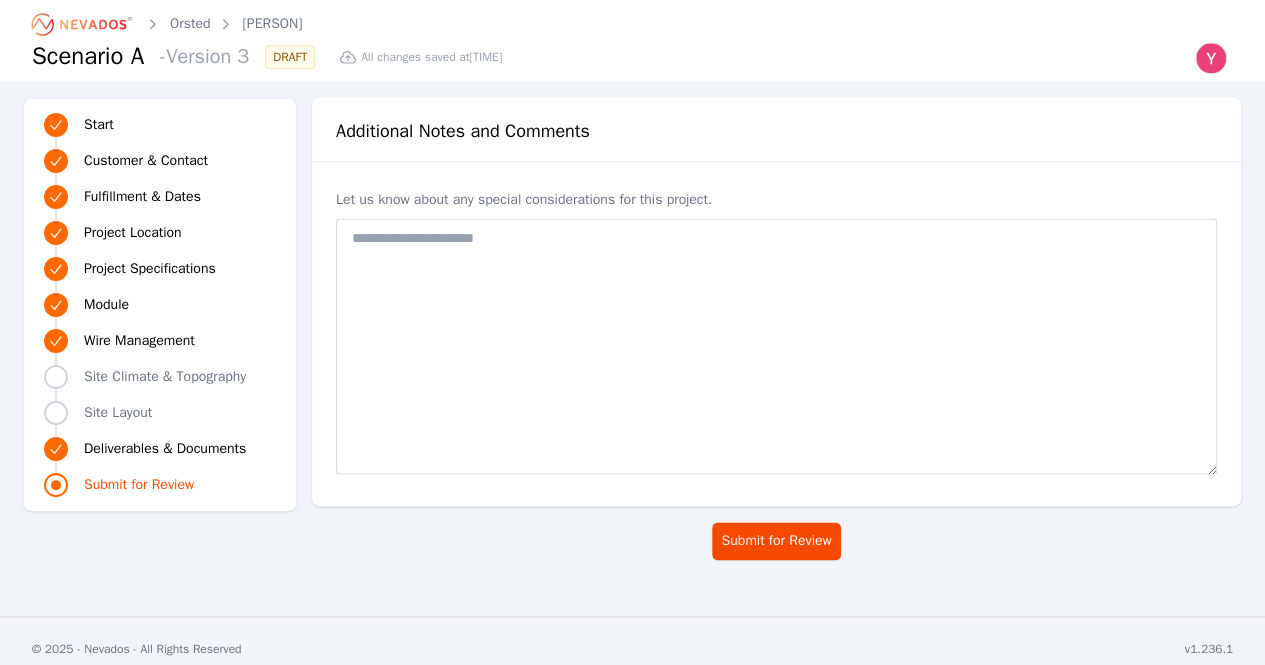 click on "Submit for Review" at bounding box center (776, 549) 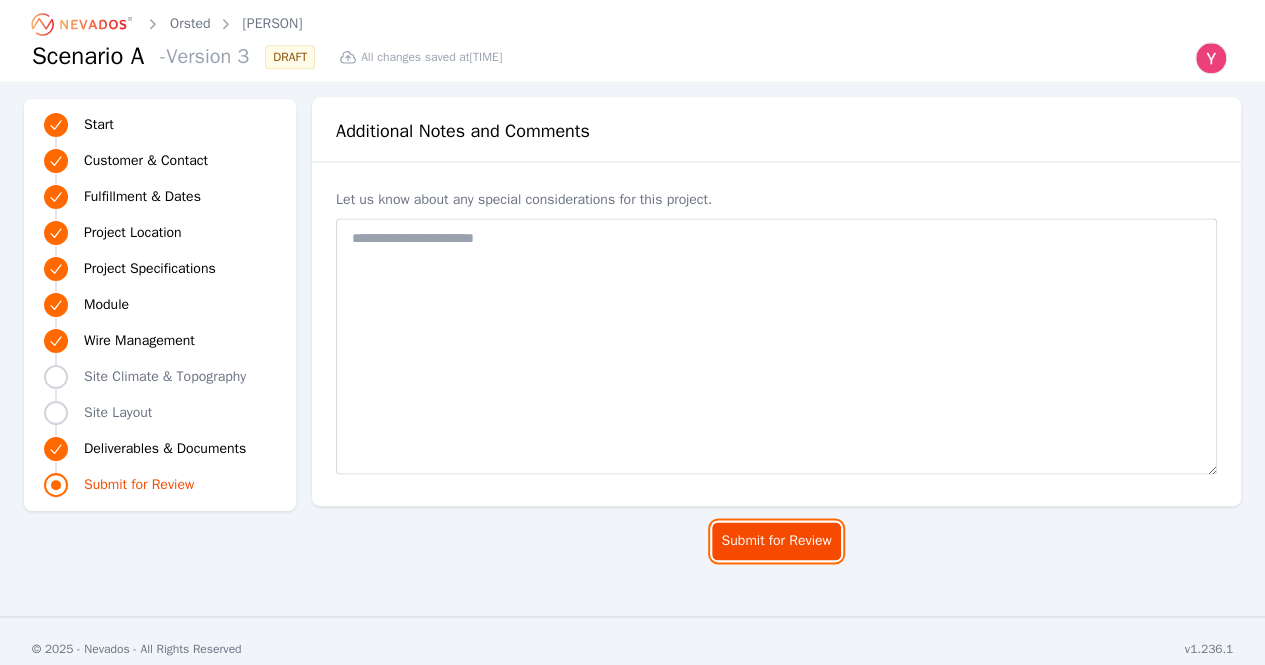 click on "Submit for Review" at bounding box center (776, 541) 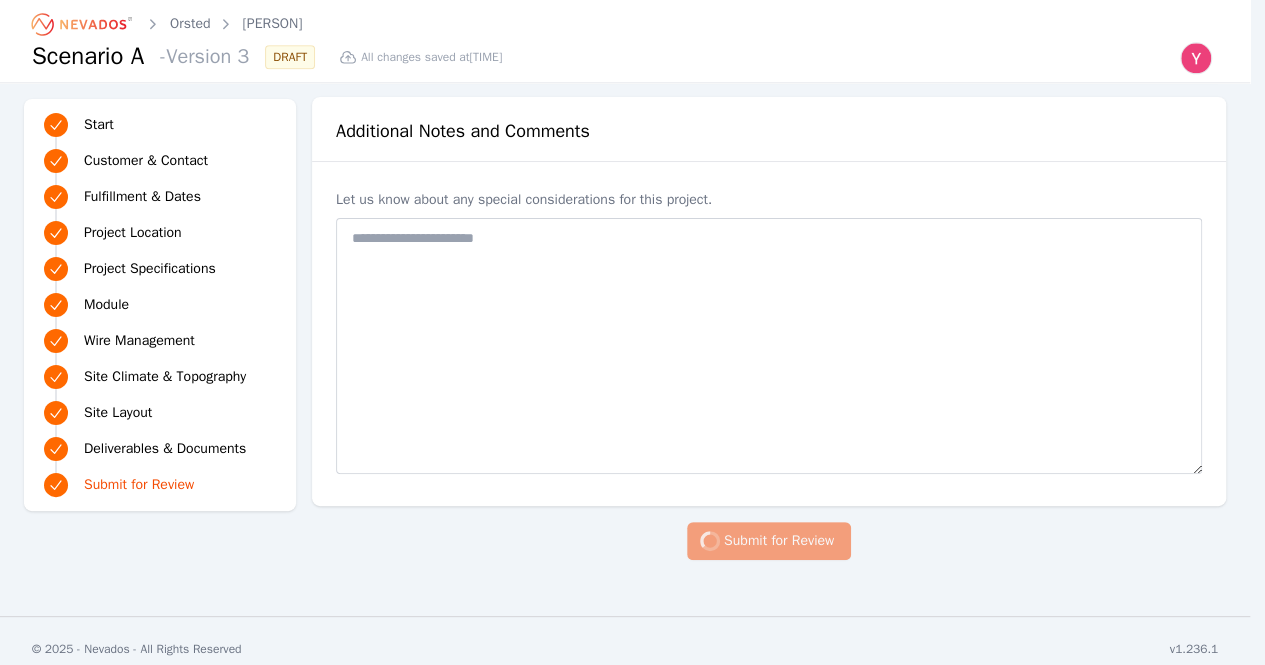 scroll, scrollTop: 4994, scrollLeft: 0, axis: vertical 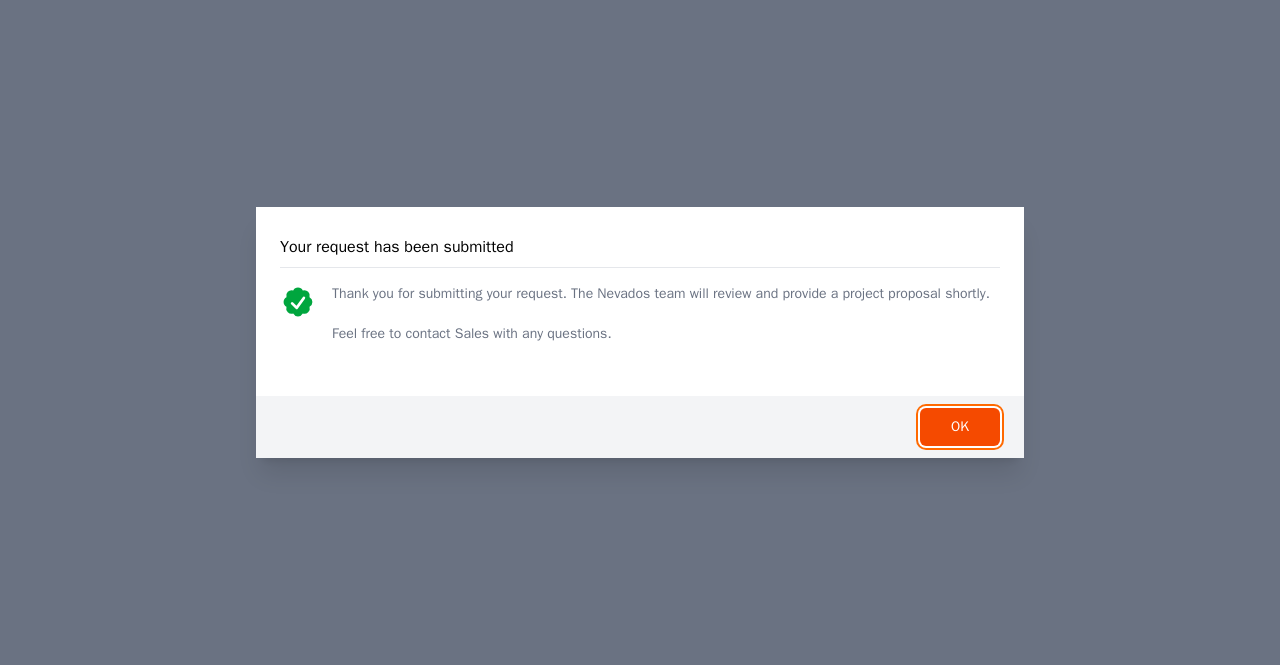 click on "OK" at bounding box center (960, 427) 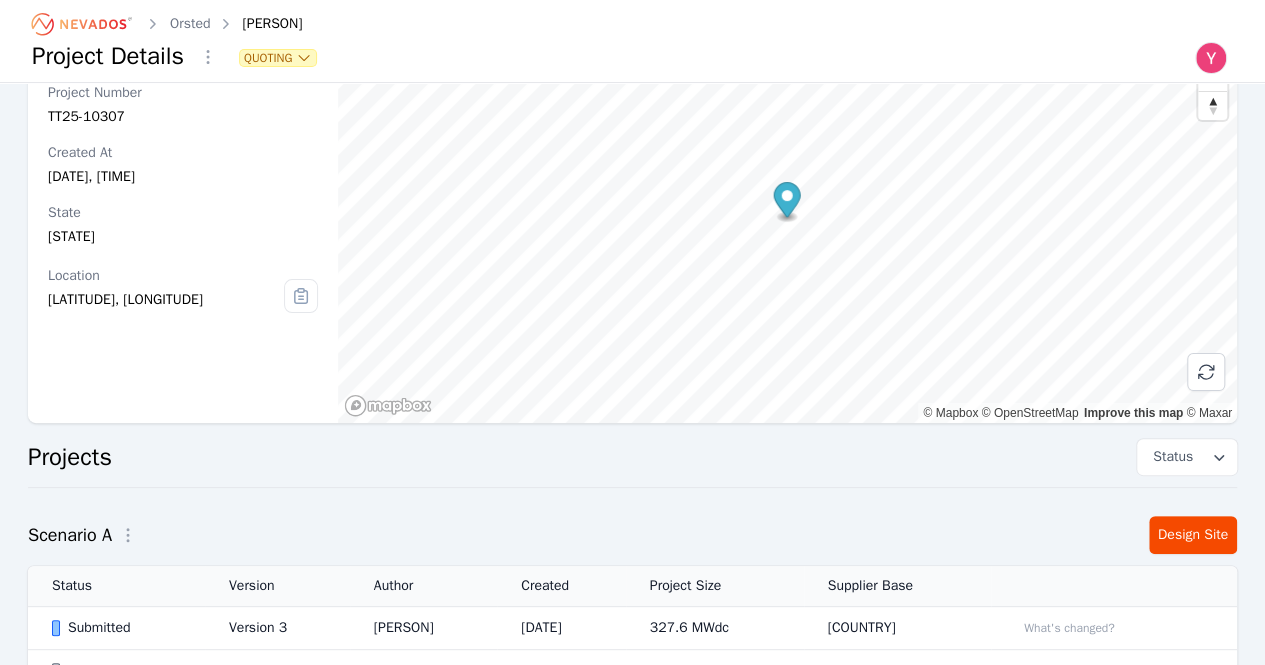 scroll, scrollTop: 262, scrollLeft: 0, axis: vertical 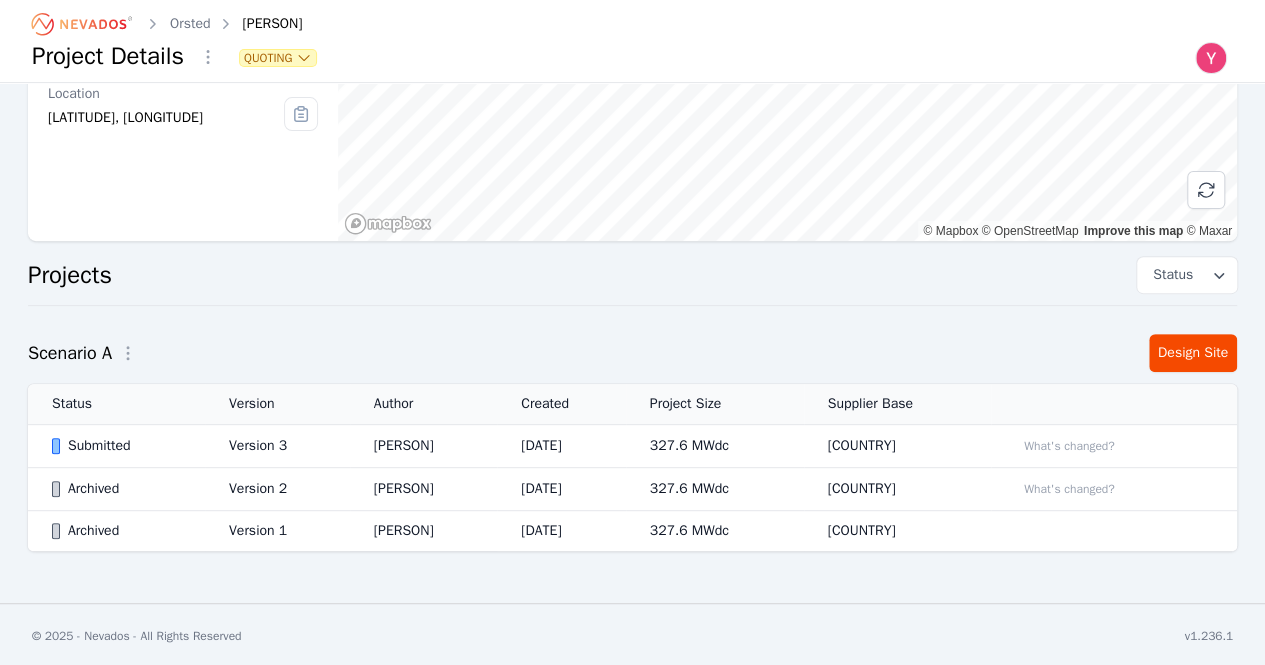 click on "Version 3" at bounding box center [277, 446] 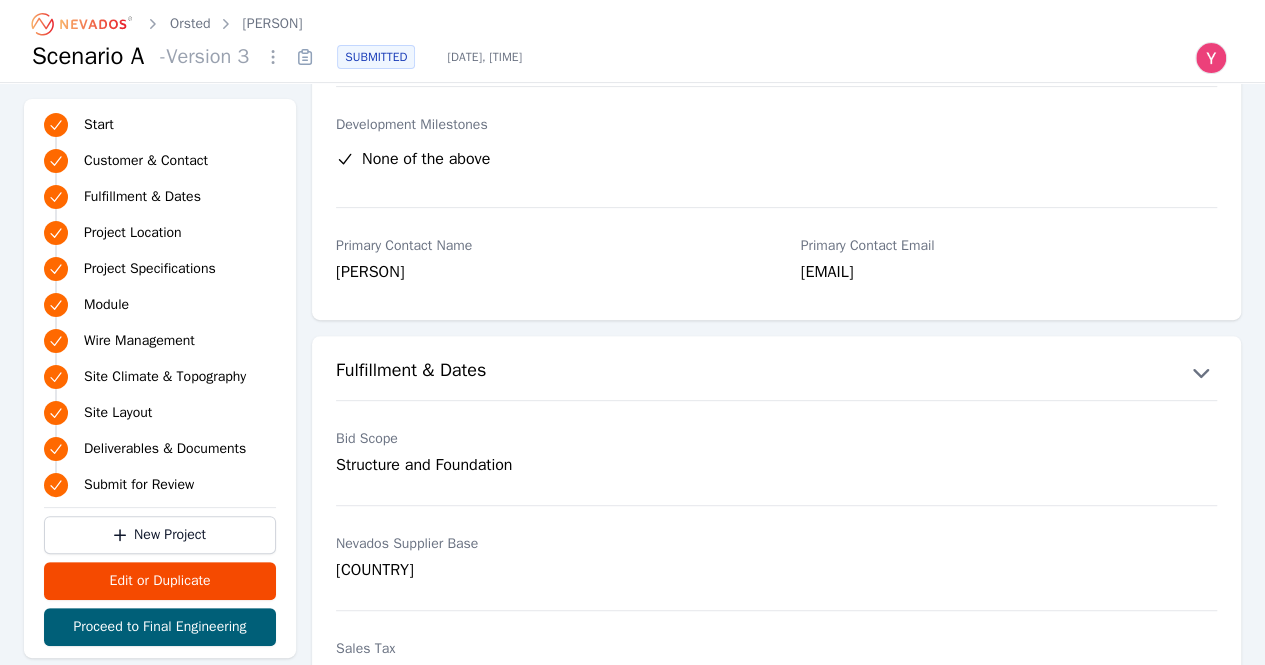 scroll, scrollTop: 0, scrollLeft: 0, axis: both 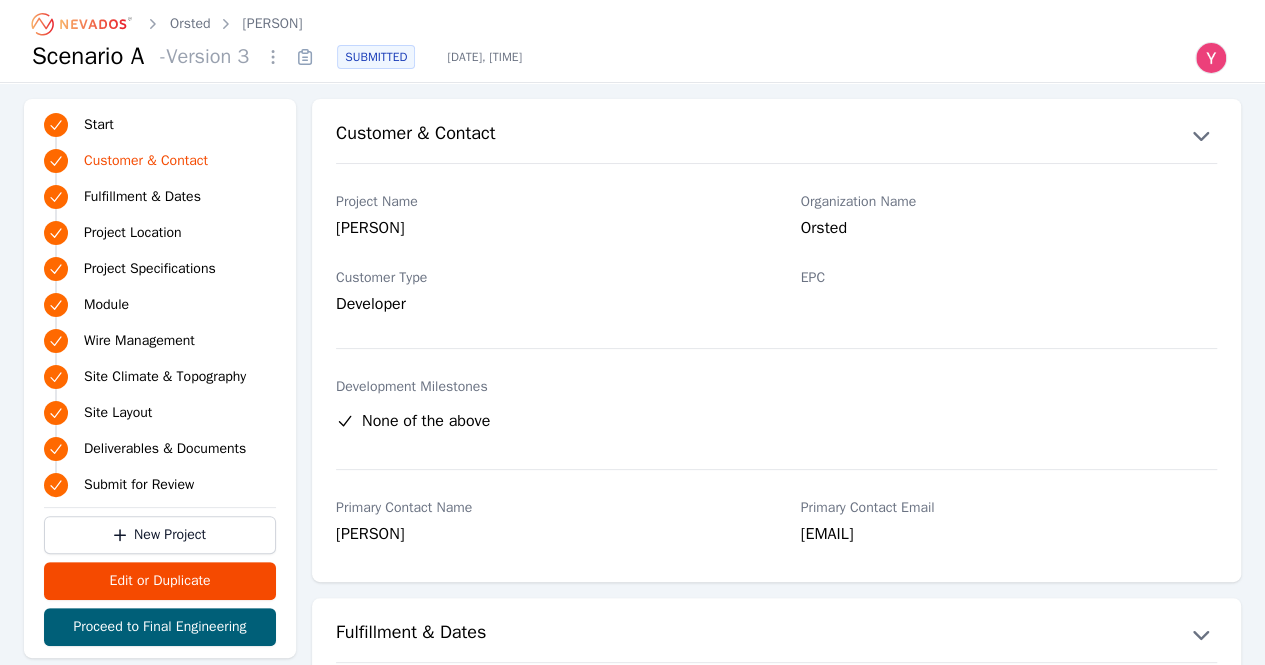 click 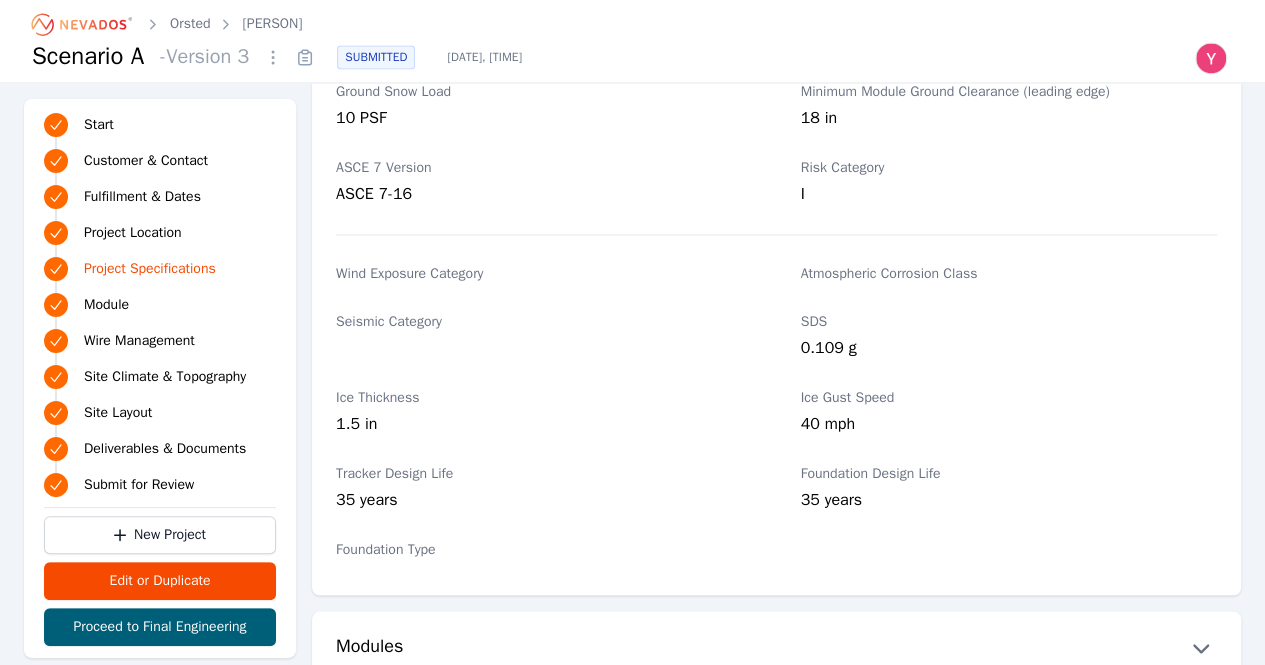 scroll, scrollTop: 1769, scrollLeft: 0, axis: vertical 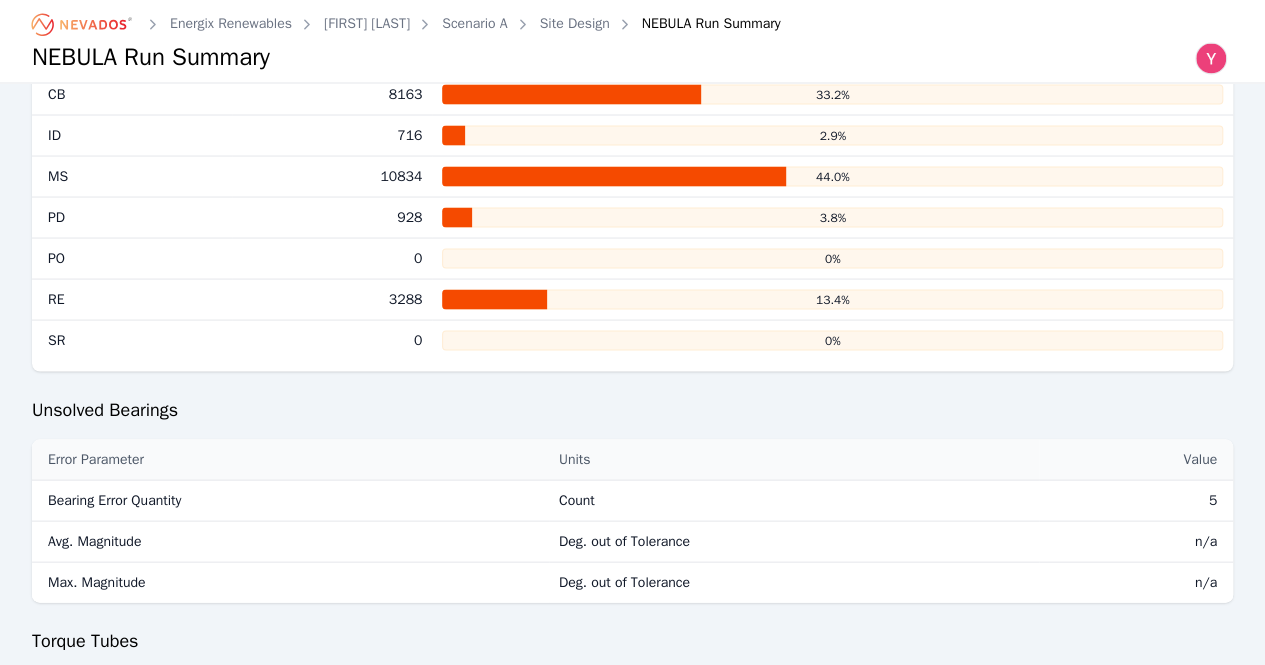 click on "Site Design" at bounding box center (575, 24) 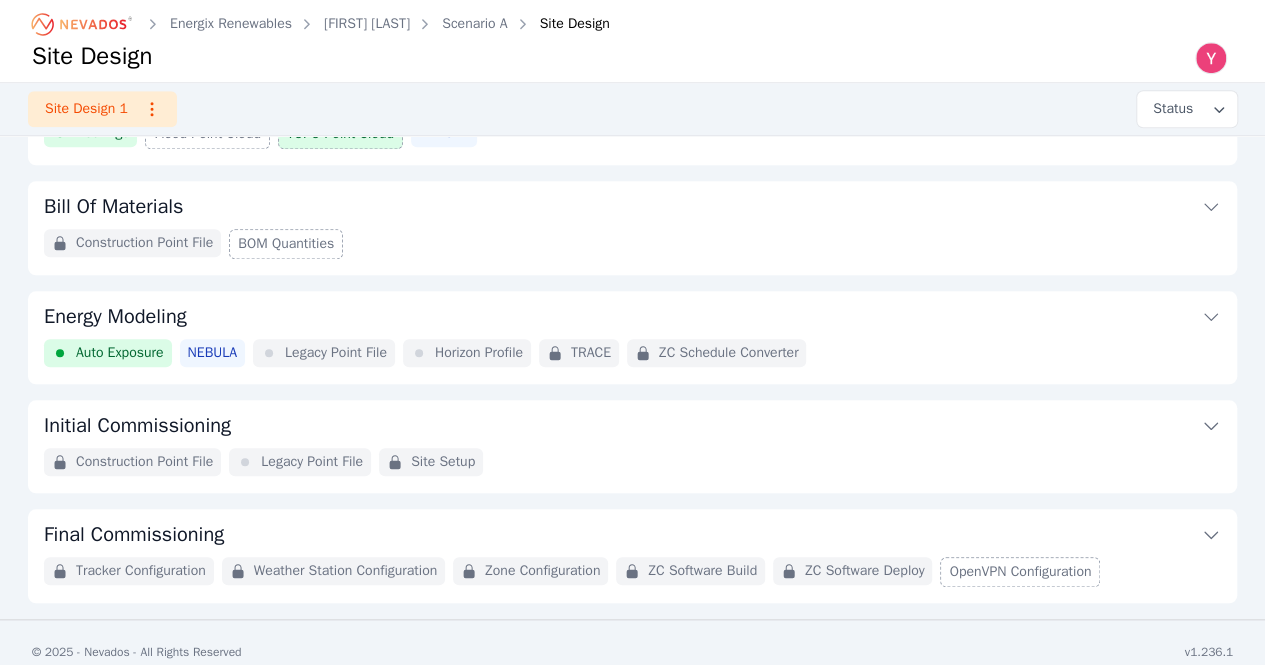scroll, scrollTop: 797, scrollLeft: 0, axis: vertical 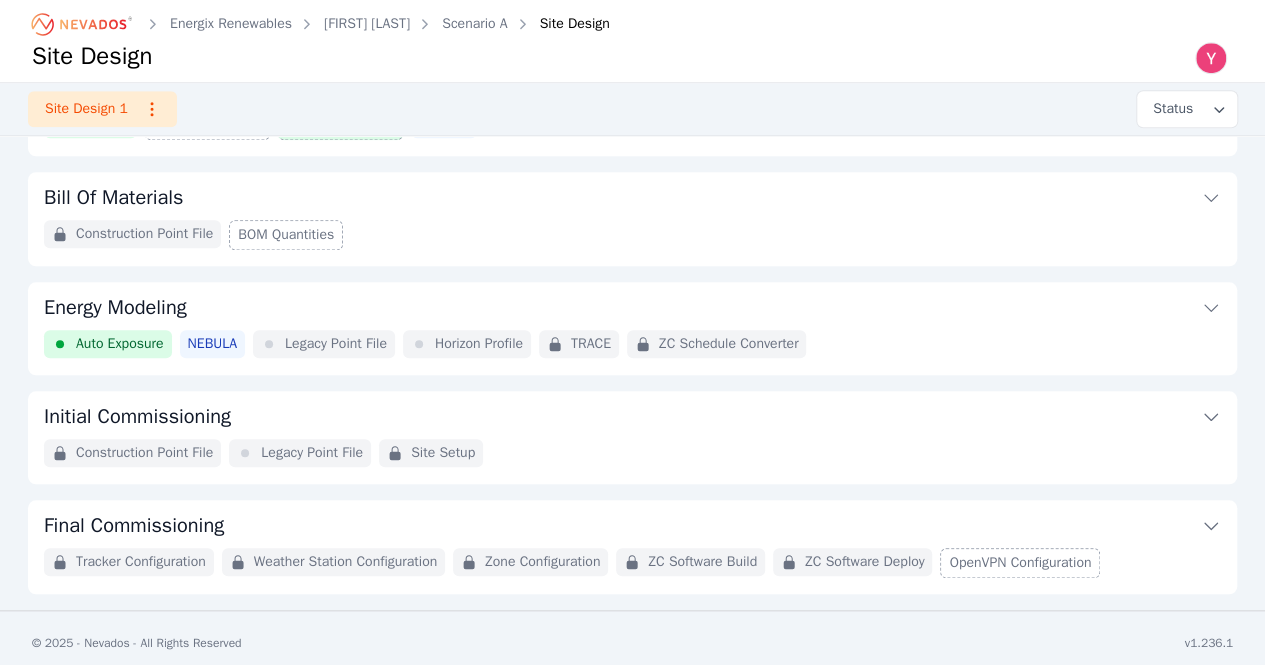 click on "NEBULA" at bounding box center [213, 344] 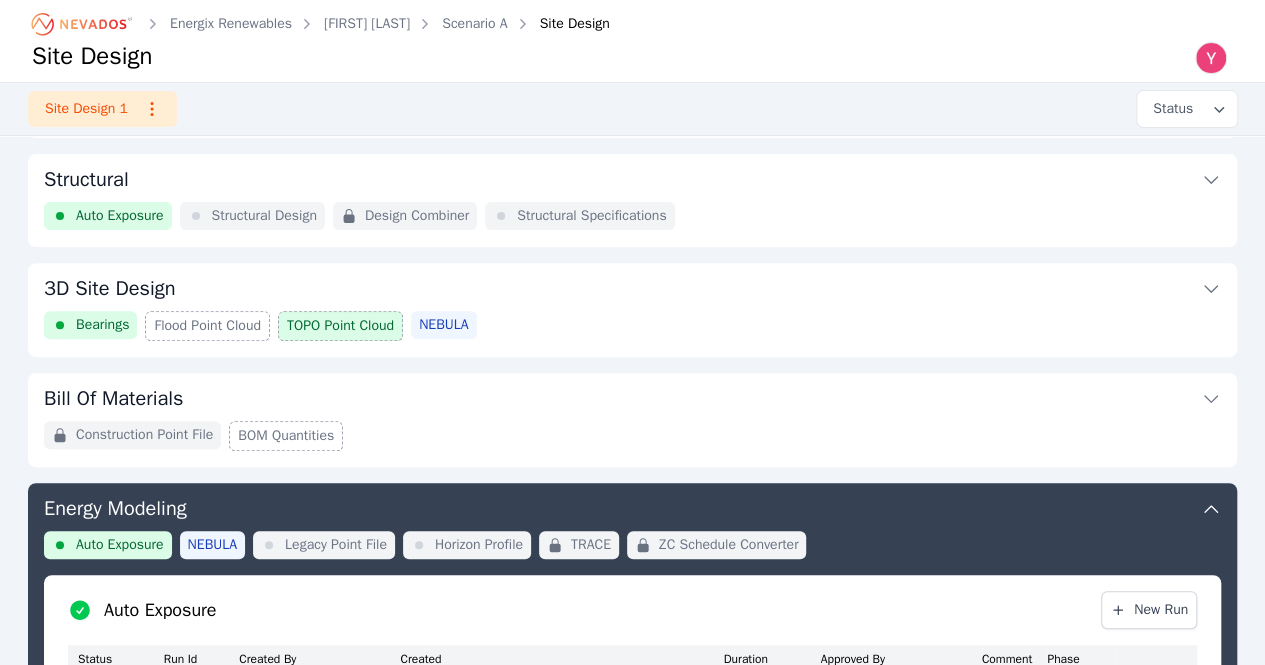 scroll, scrollTop: 204, scrollLeft: 0, axis: vertical 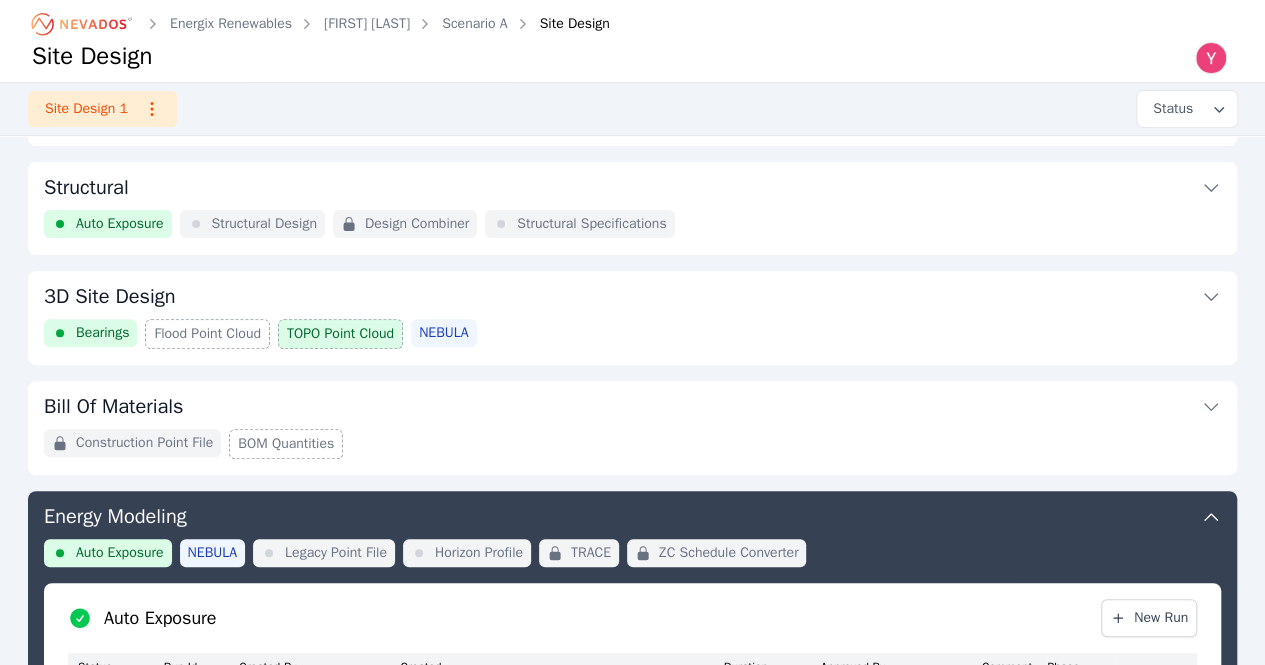 click on "BOM Quantities" at bounding box center [286, 444] 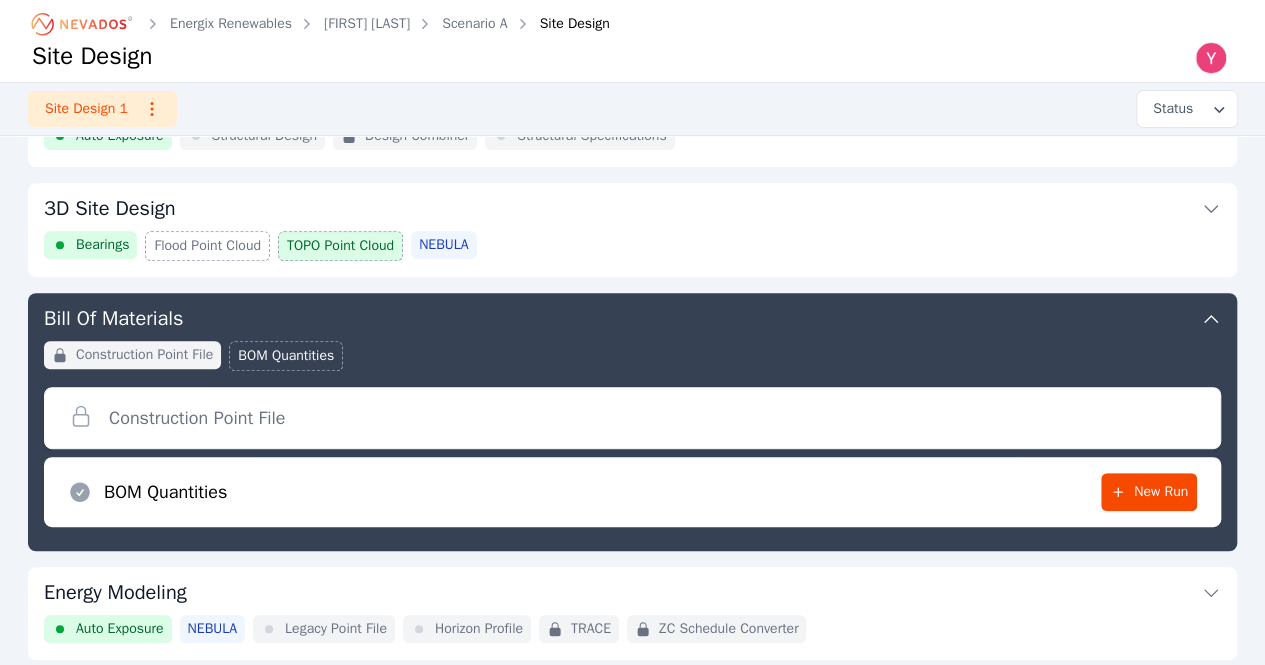 scroll, scrollTop: 430, scrollLeft: 0, axis: vertical 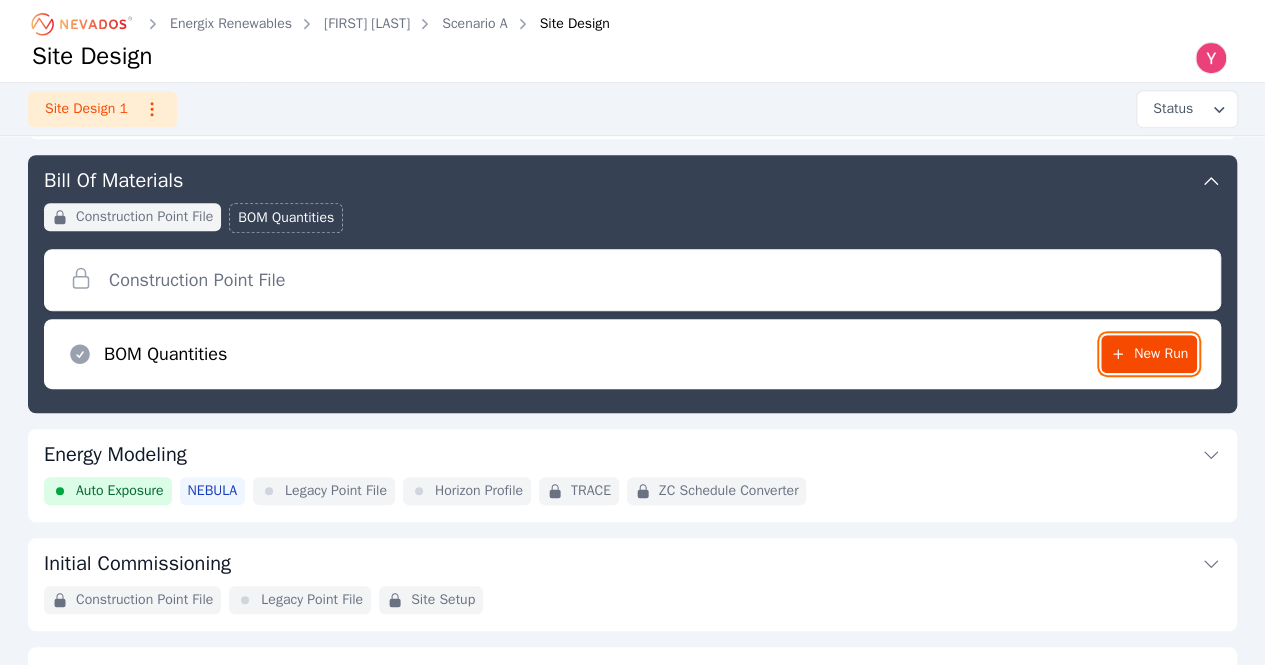 click on "New Run" at bounding box center (1149, 354) 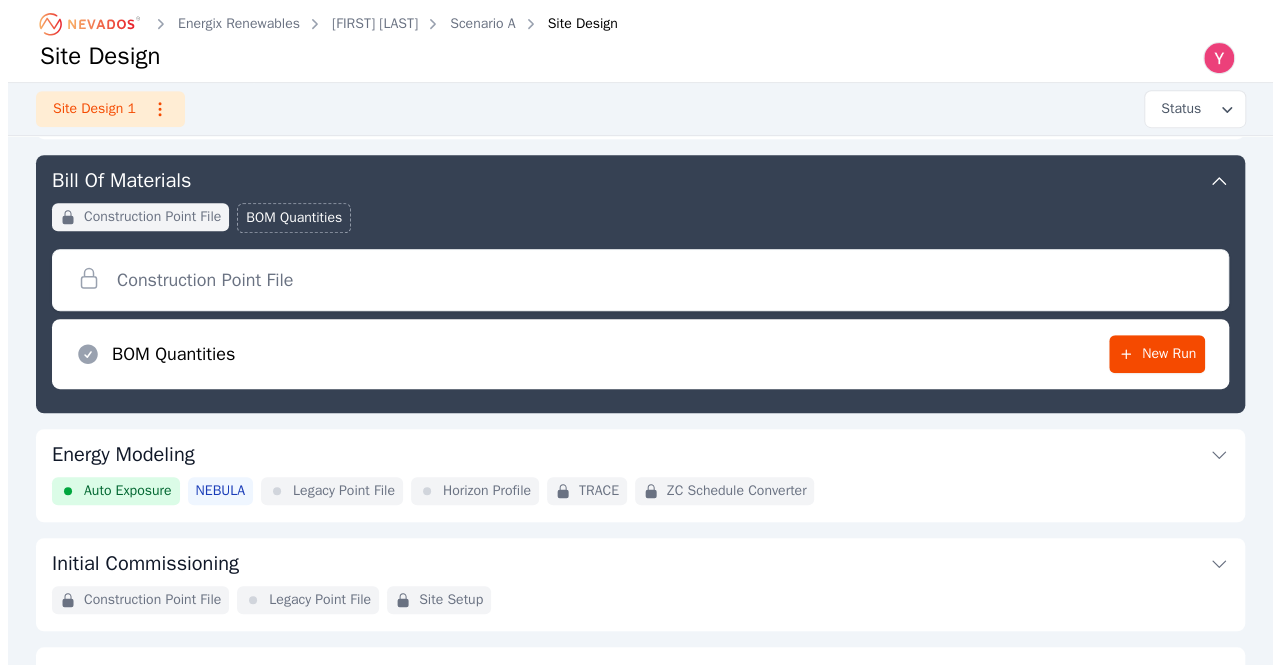 scroll, scrollTop: 0, scrollLeft: 0, axis: both 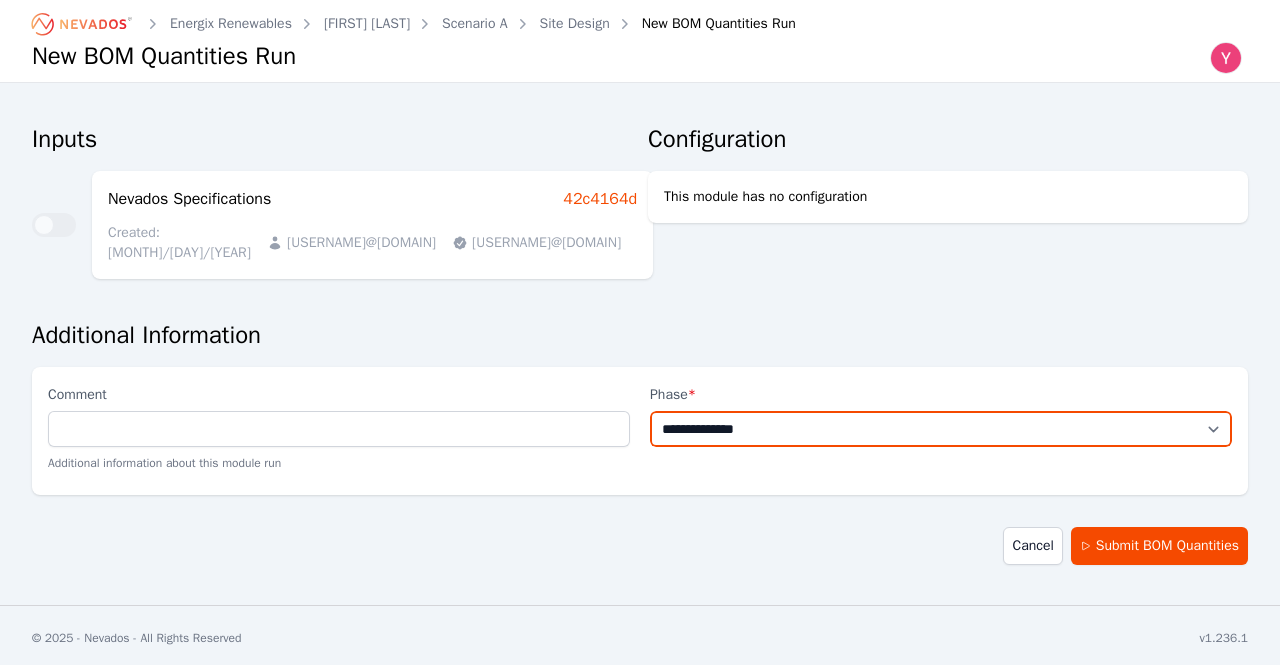 click on "**********" at bounding box center (941, 429) 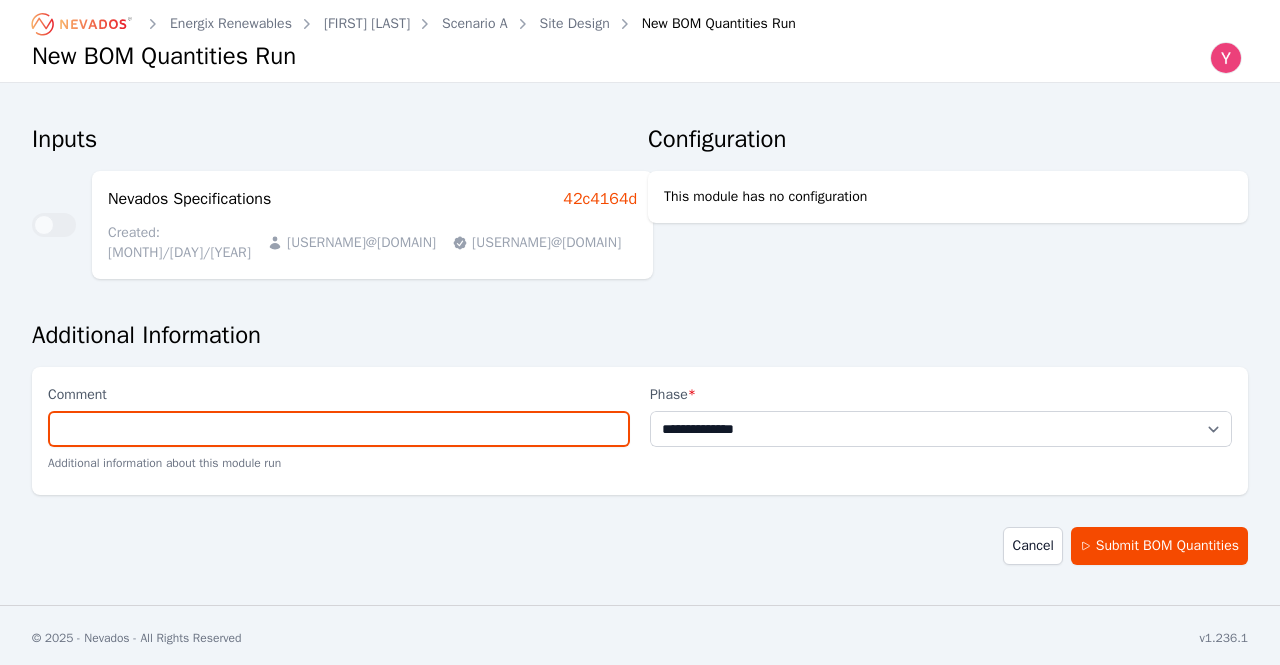 click on "Comment" at bounding box center [339, 429] 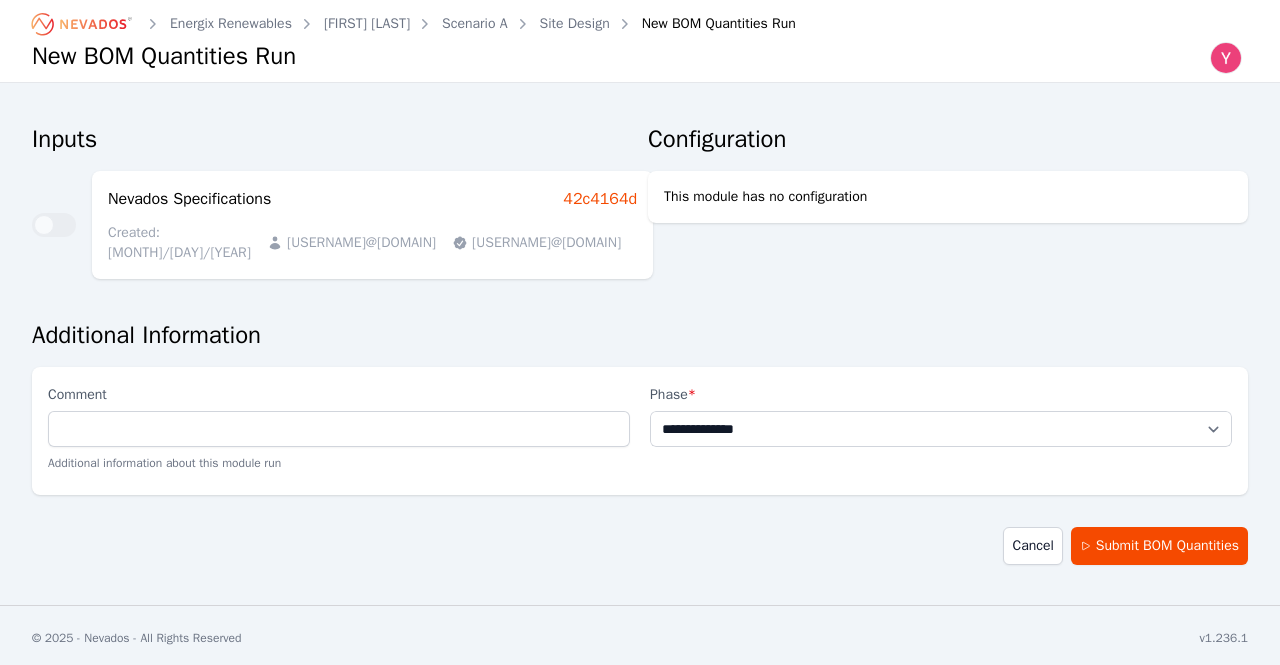 click on "**********" at bounding box center [941, 431] 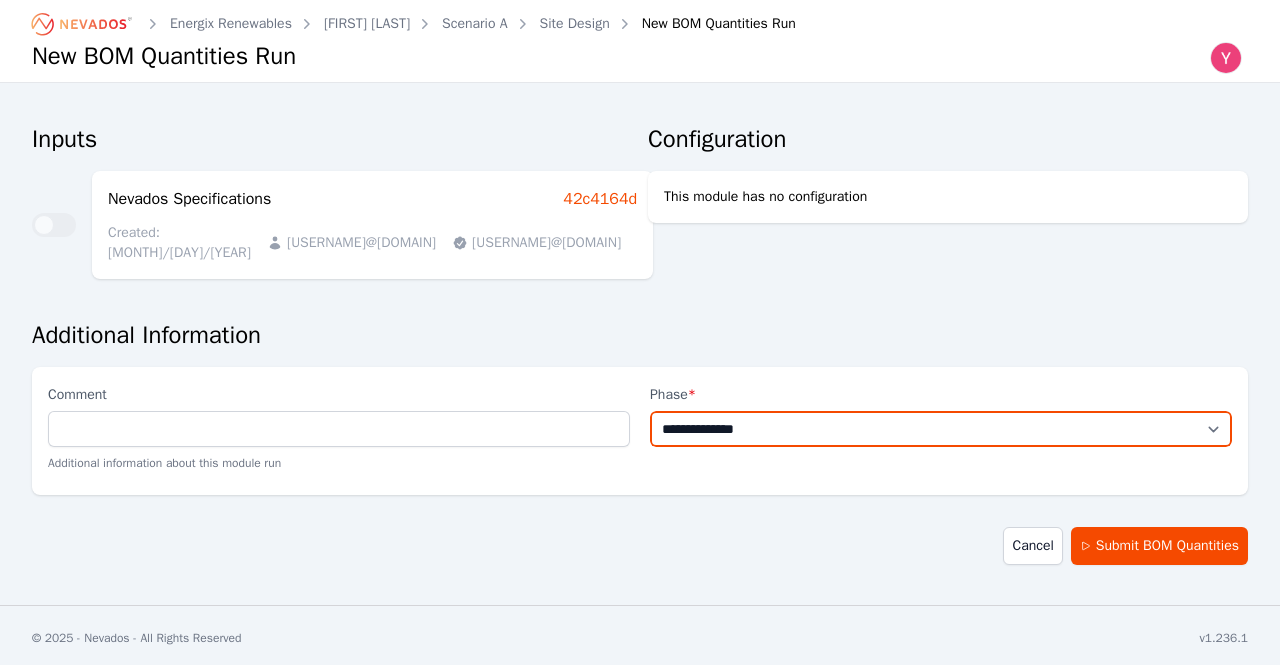 click on "**********" at bounding box center [941, 429] 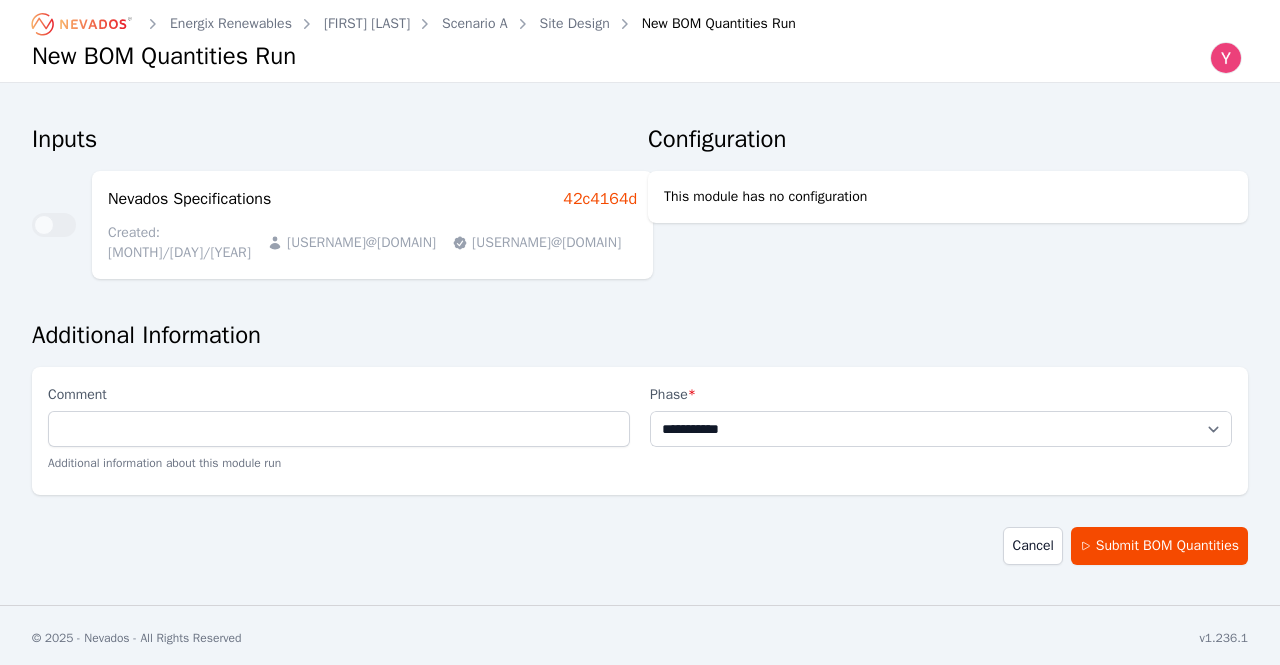 click on "**********" at bounding box center (941, 429) 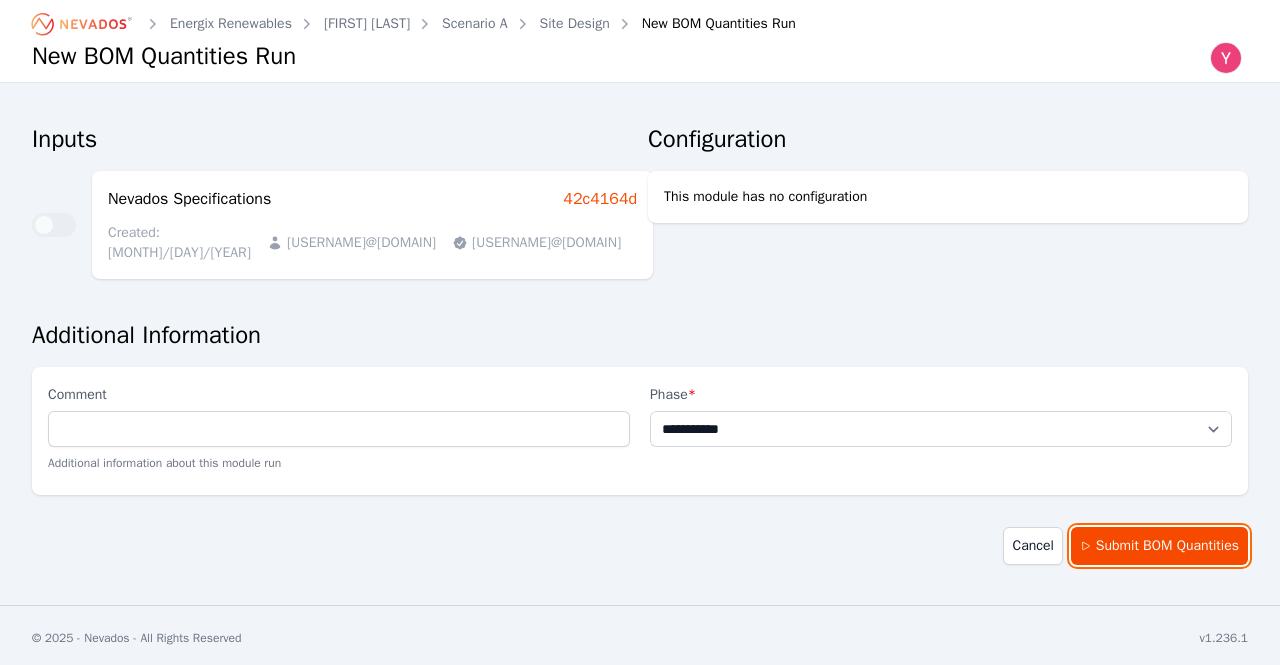 click on "Submit BOM Quantities" at bounding box center [1159, 546] 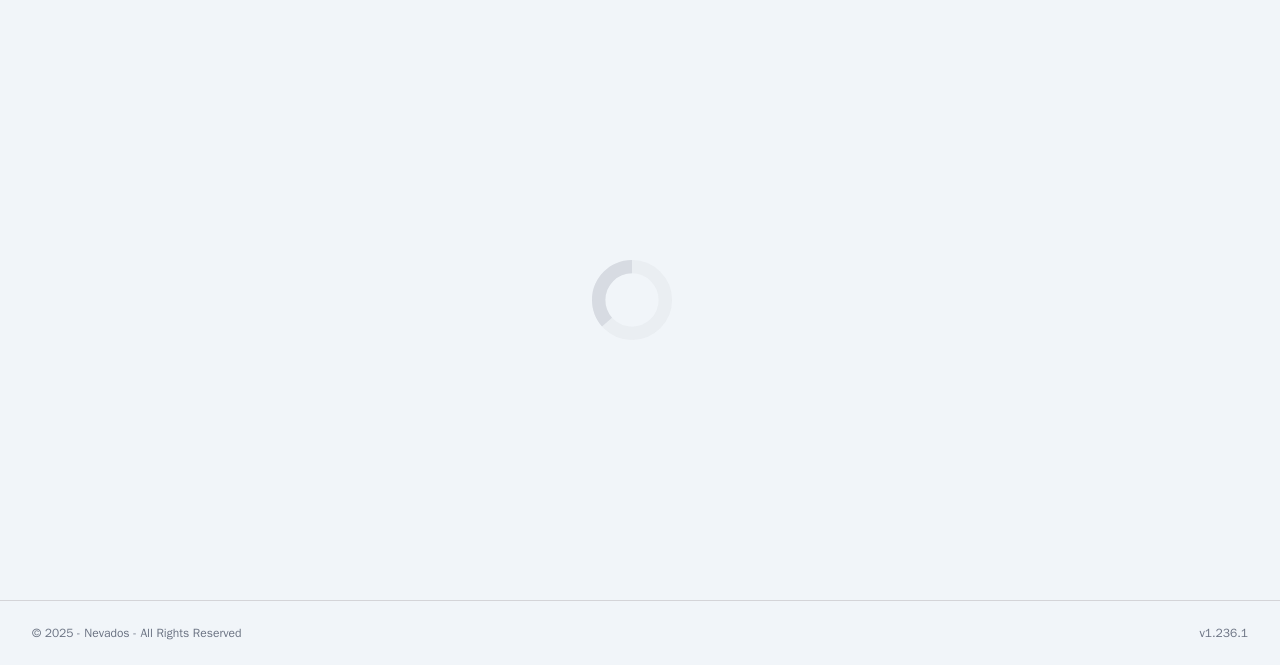 scroll, scrollTop: 0, scrollLeft: 0, axis: both 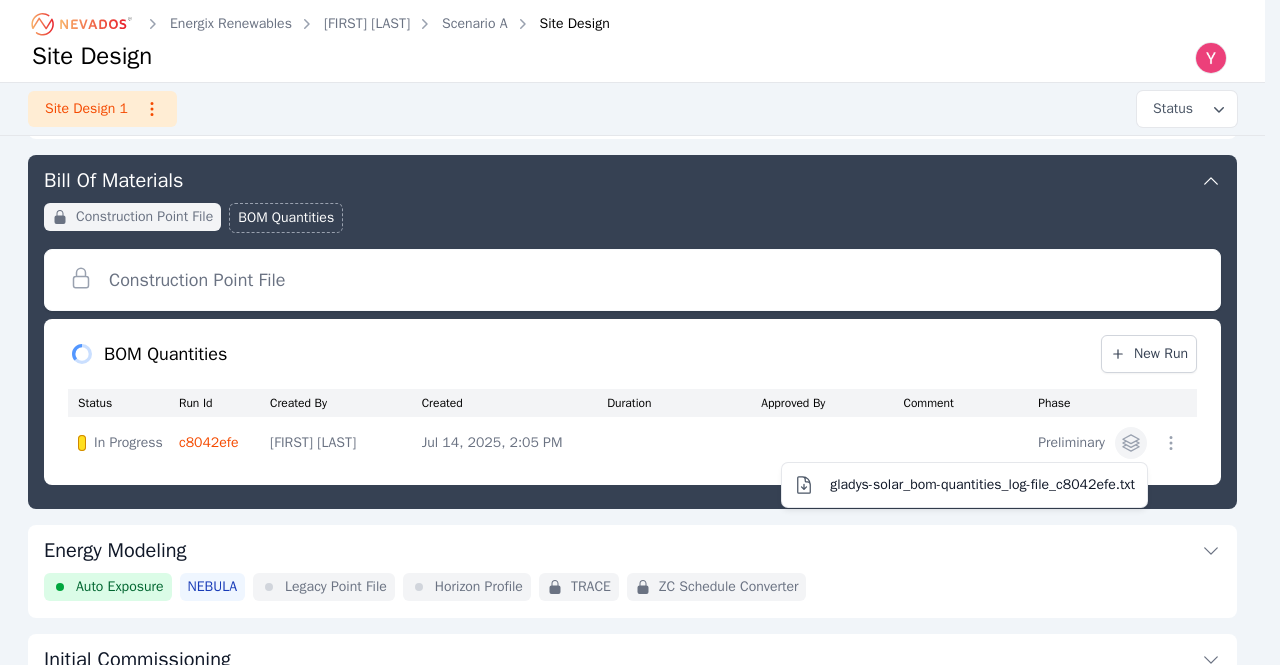 click 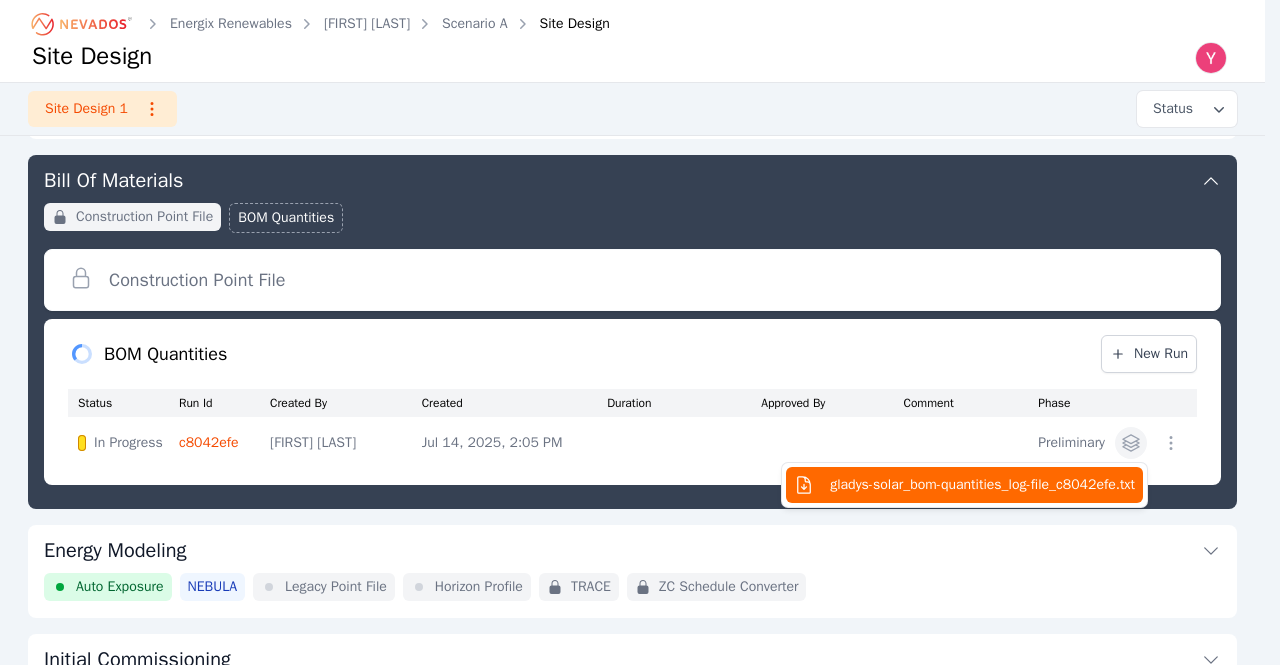 click 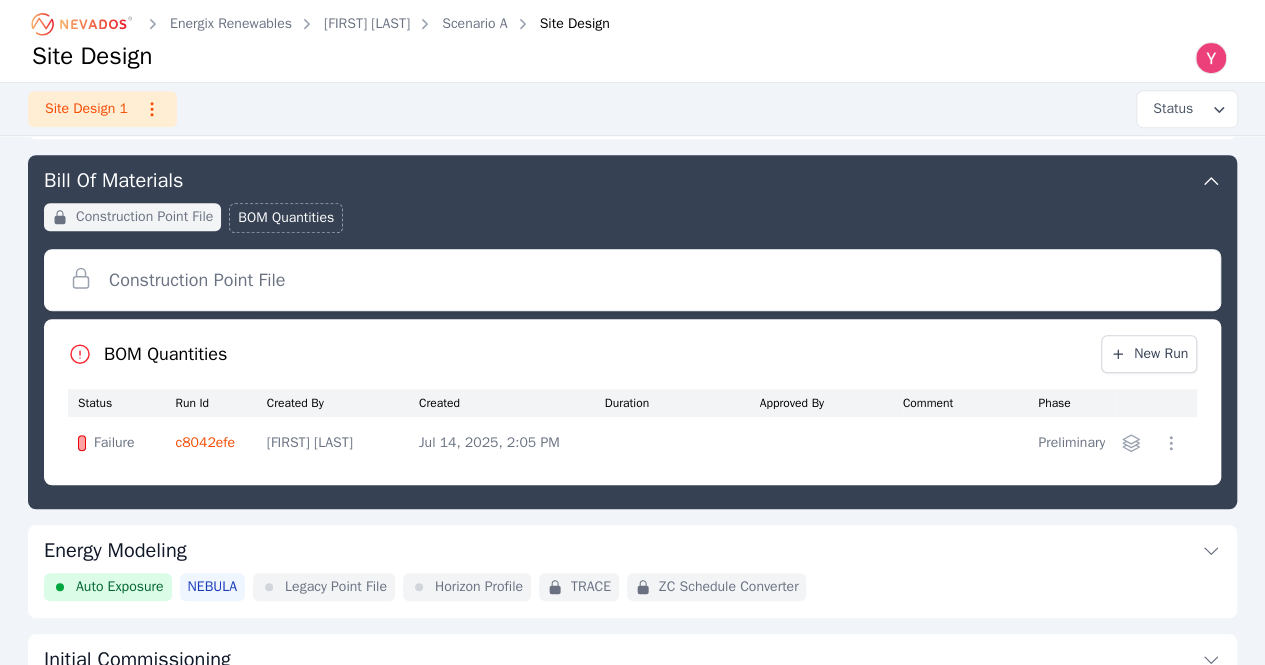 click on "Energix Renewables Gladys Solar Scenario A Site Design Site Design" at bounding box center (632, 41) 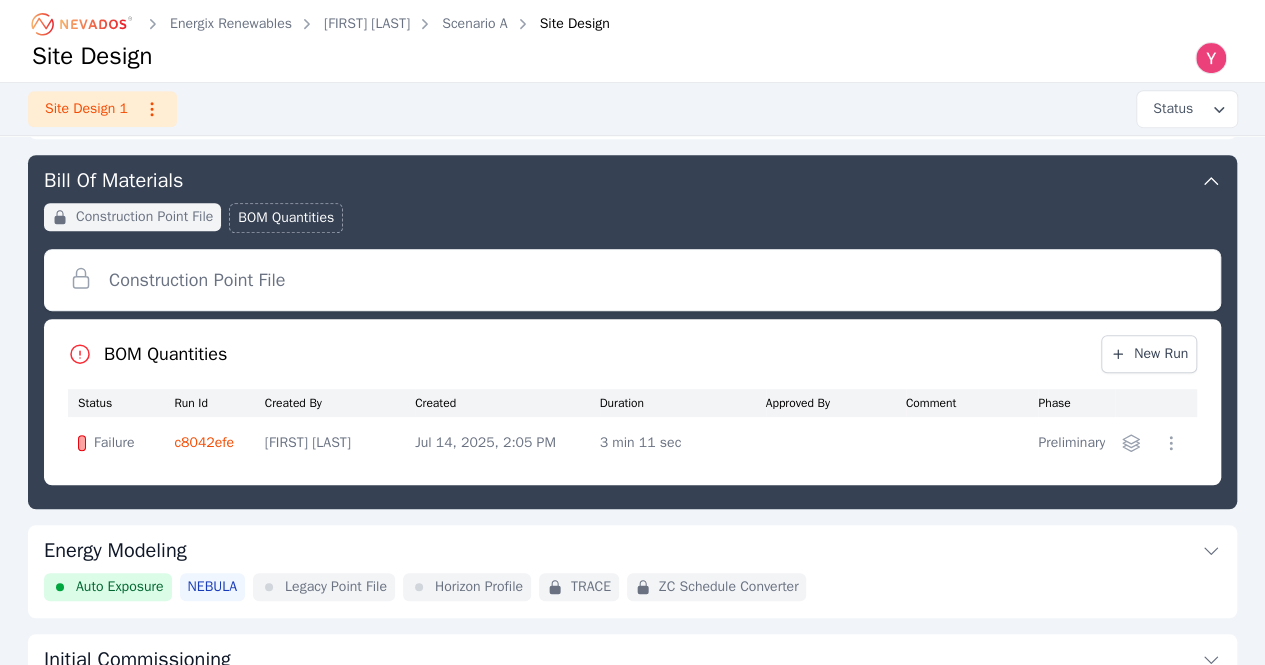 scroll, scrollTop: 446, scrollLeft: 0, axis: vertical 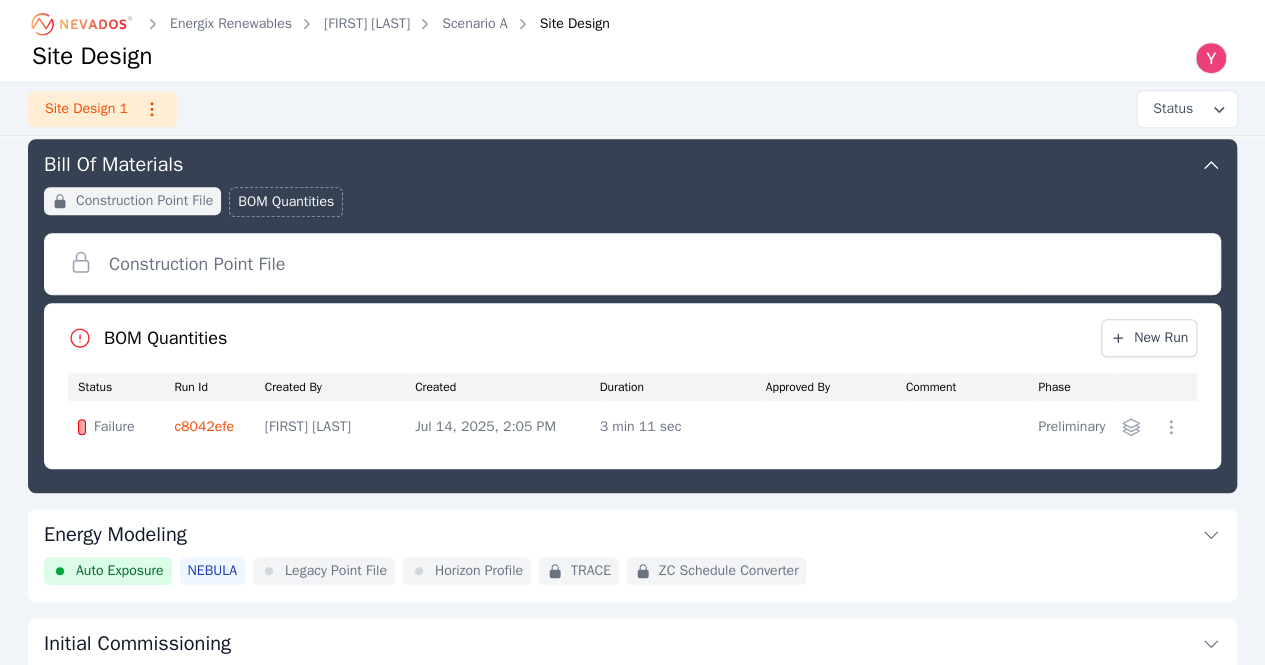 click 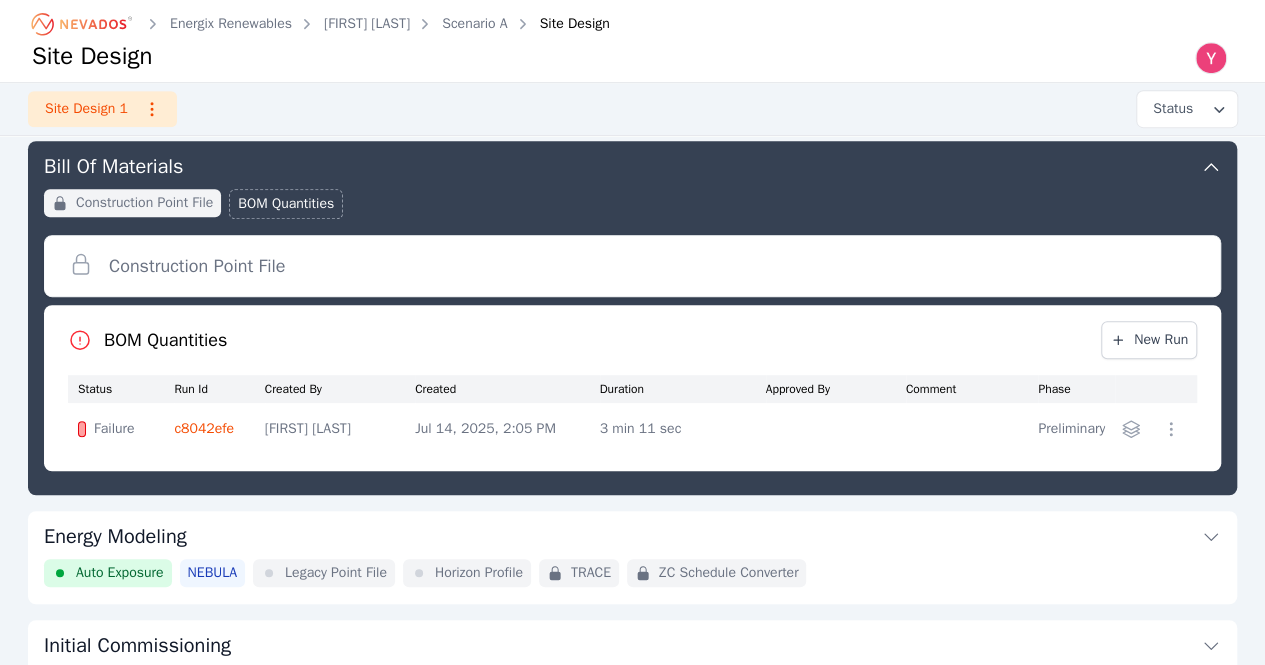 scroll, scrollTop: 452, scrollLeft: 0, axis: vertical 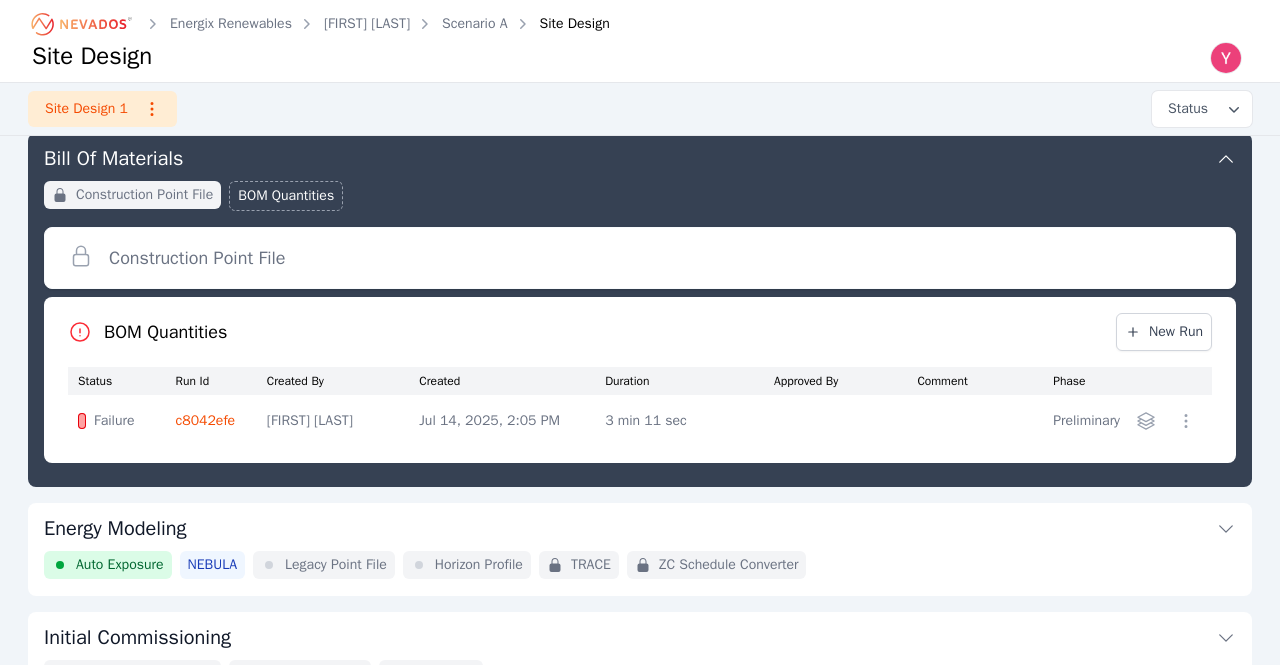 click 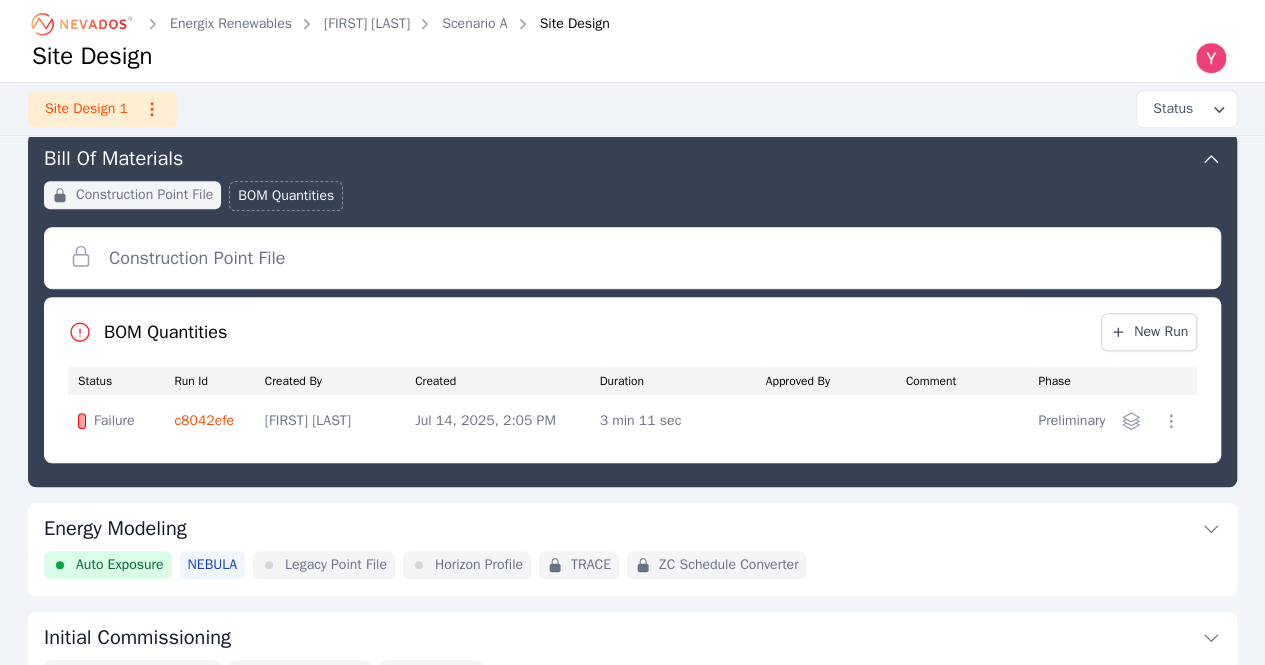 click 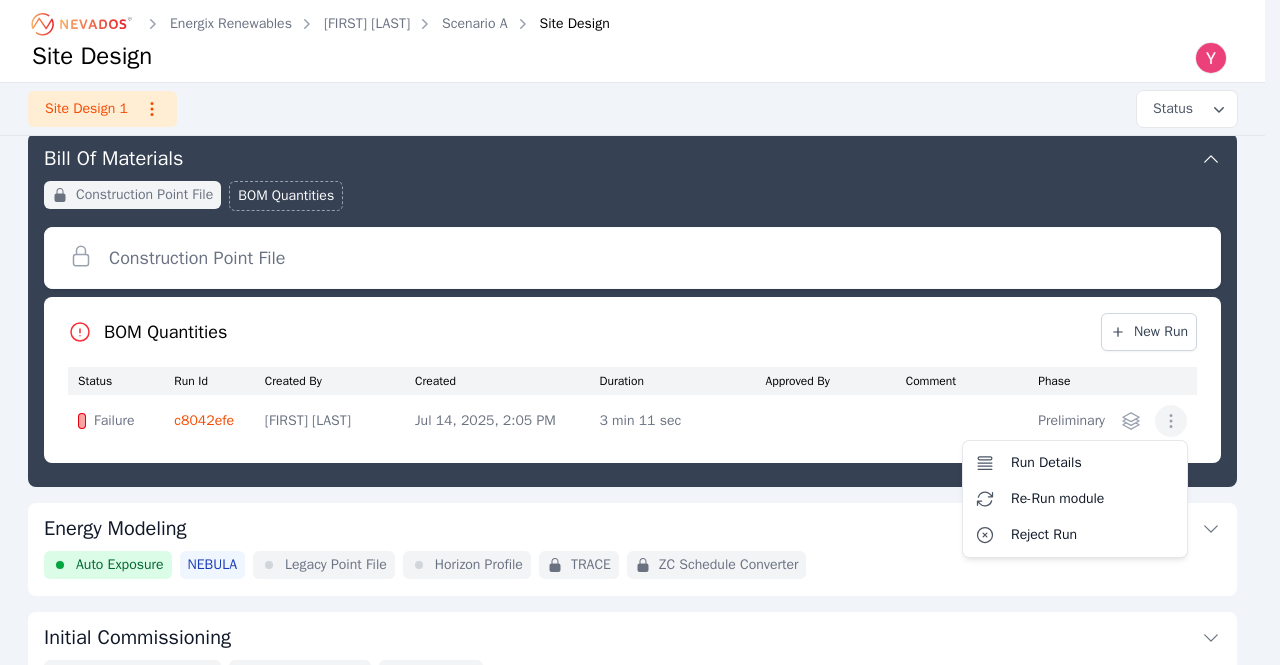 click 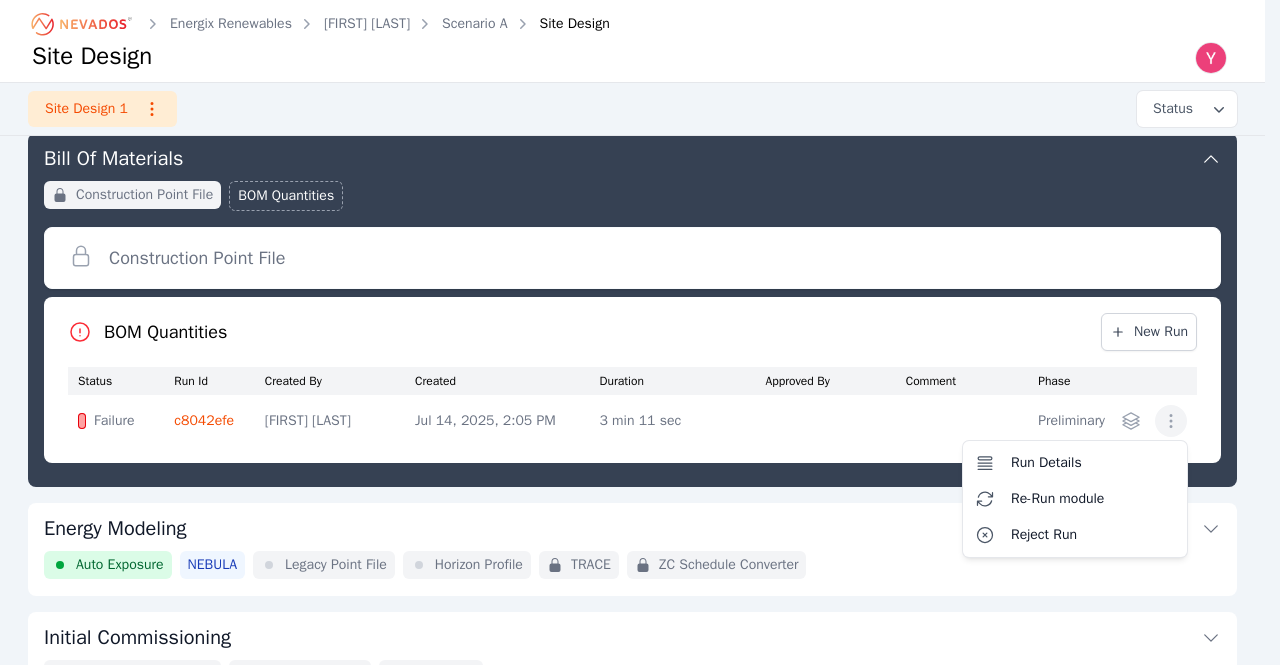 click on "Status Run Id Created By Created Duration Approved By Comment Phase Failure   c8042efe Yoni Bennett Jul 14, 2025, 2:05 PM 3 min 11 sec Preliminary Run Details Re-Run module Reject Run" at bounding box center [632, 407] 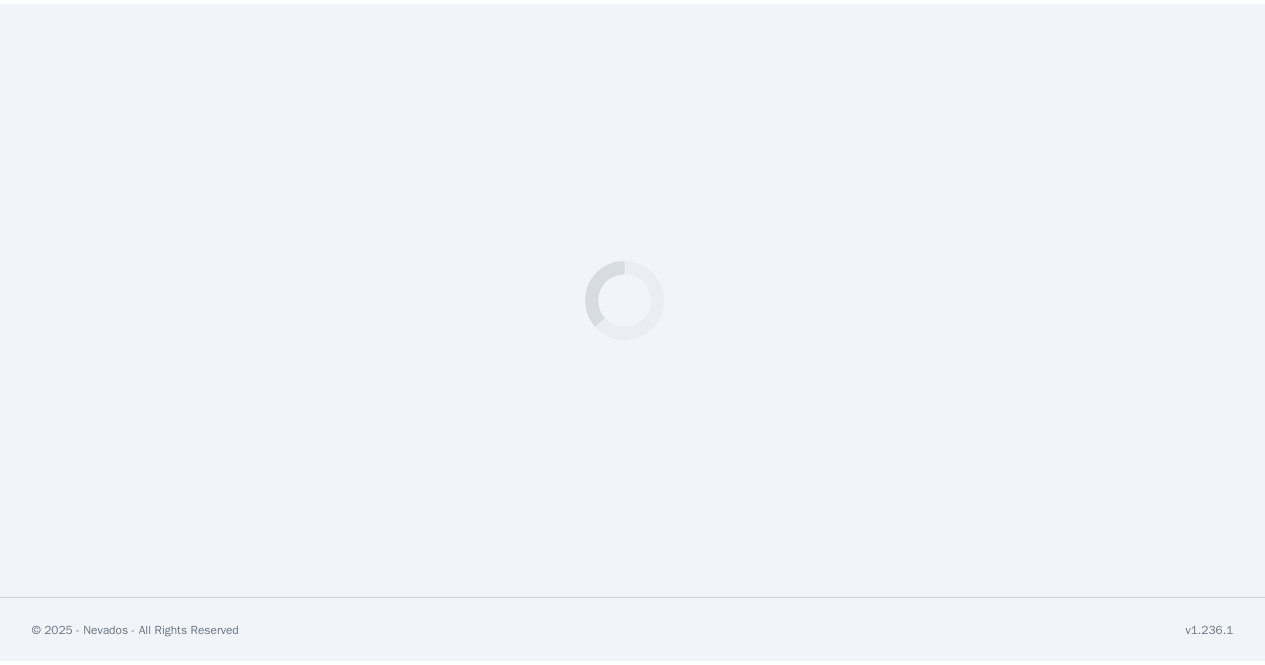 scroll, scrollTop: 0, scrollLeft: 0, axis: both 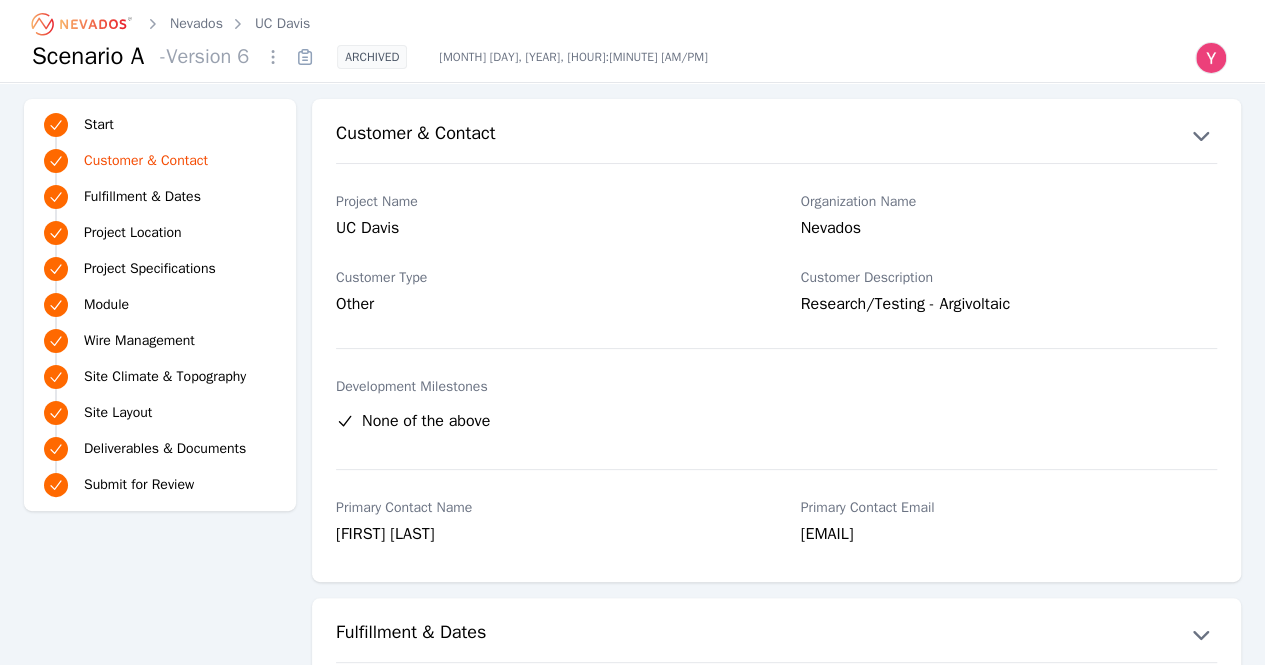 click on "UC Davis" at bounding box center [282, 24] 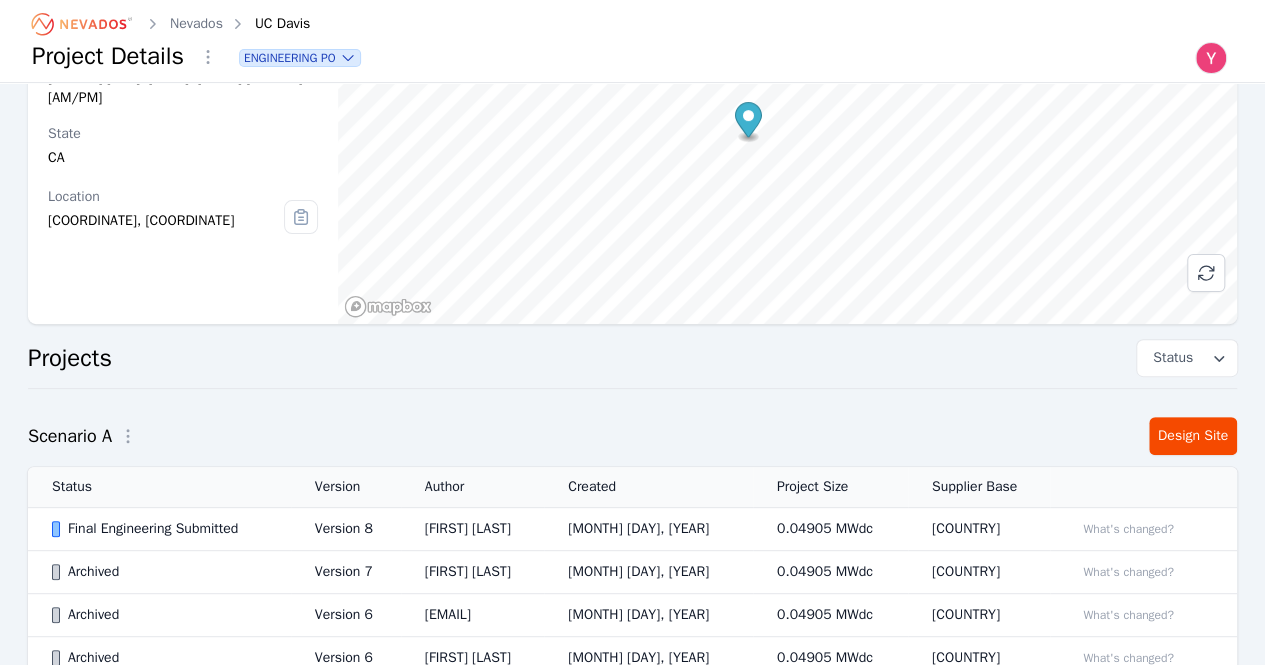 scroll, scrollTop: 400, scrollLeft: 0, axis: vertical 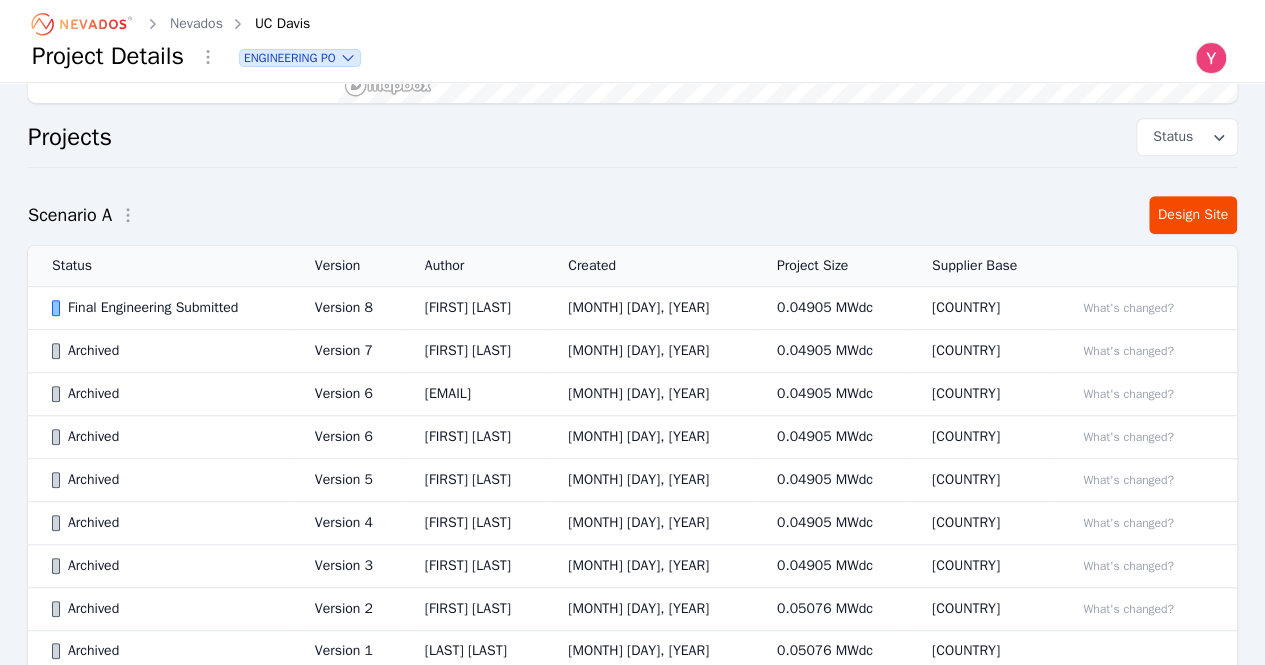 click on "Final Engineering Submitted" at bounding box center [159, 308] 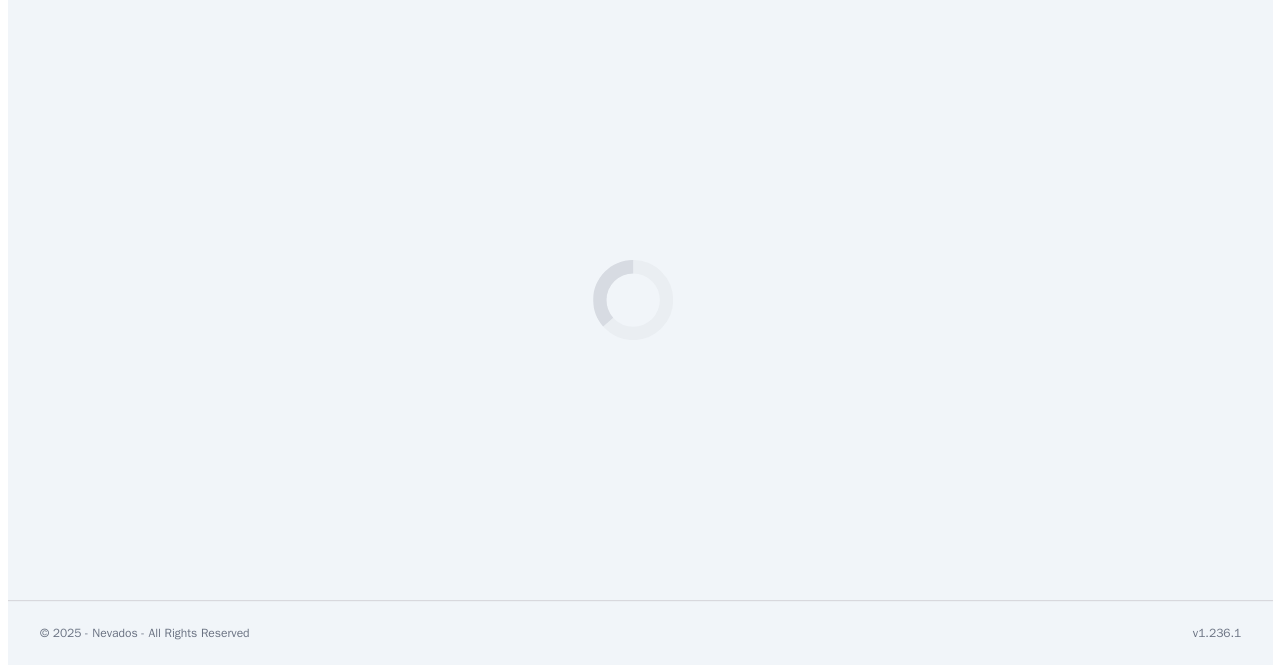scroll, scrollTop: 0, scrollLeft: 0, axis: both 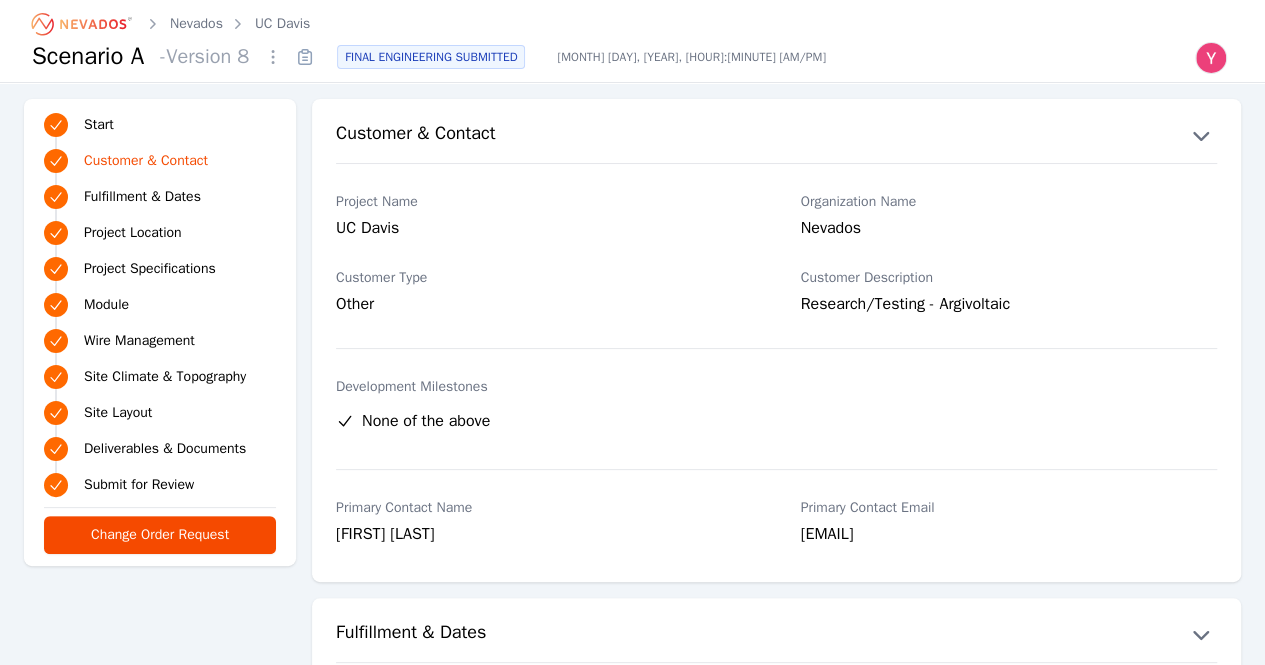 click 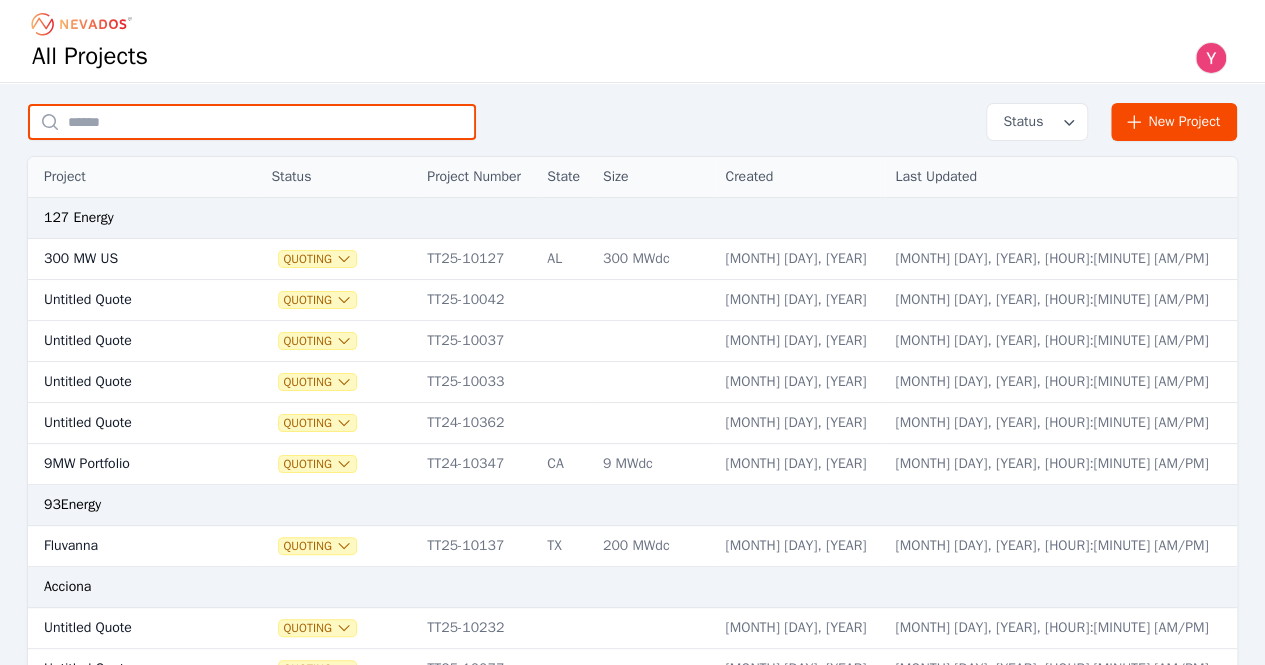 click at bounding box center [252, 122] 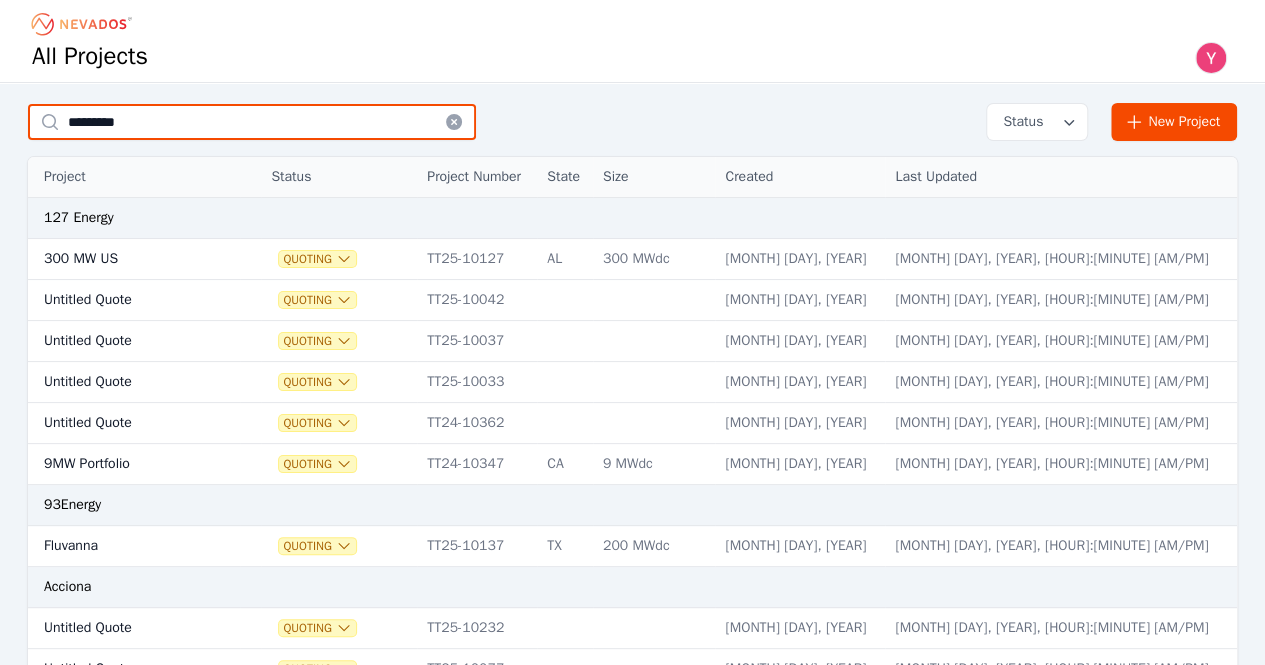 type on "*********" 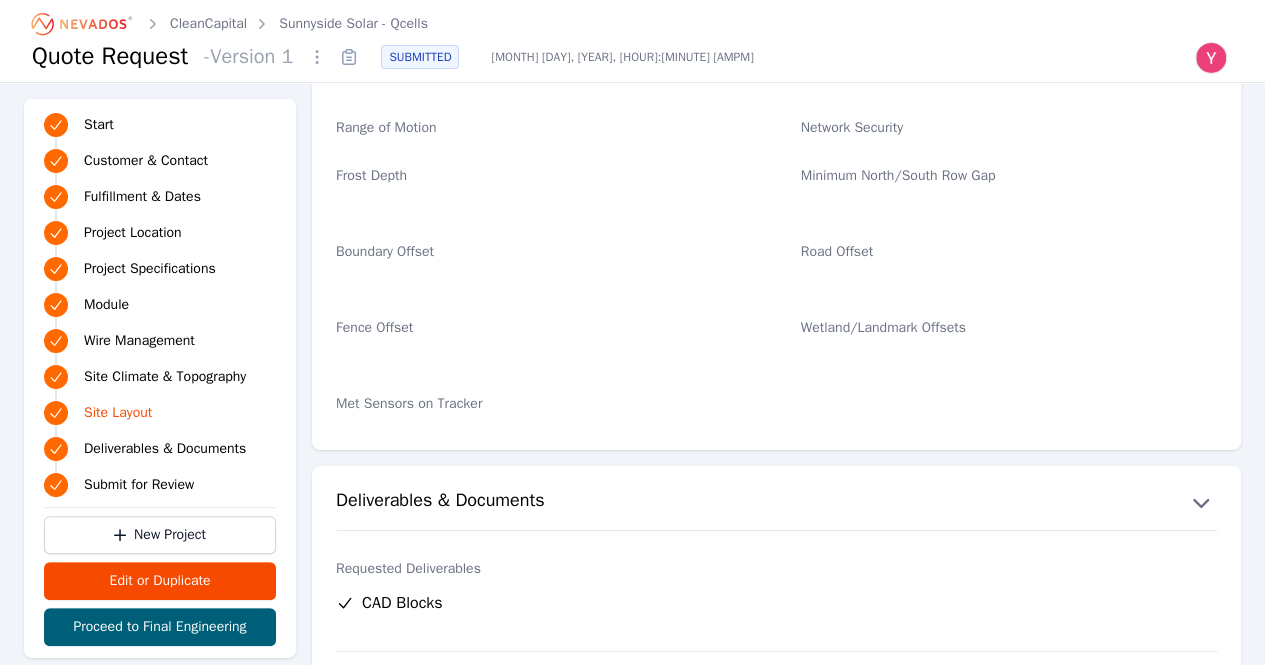 scroll, scrollTop: 4046, scrollLeft: 0, axis: vertical 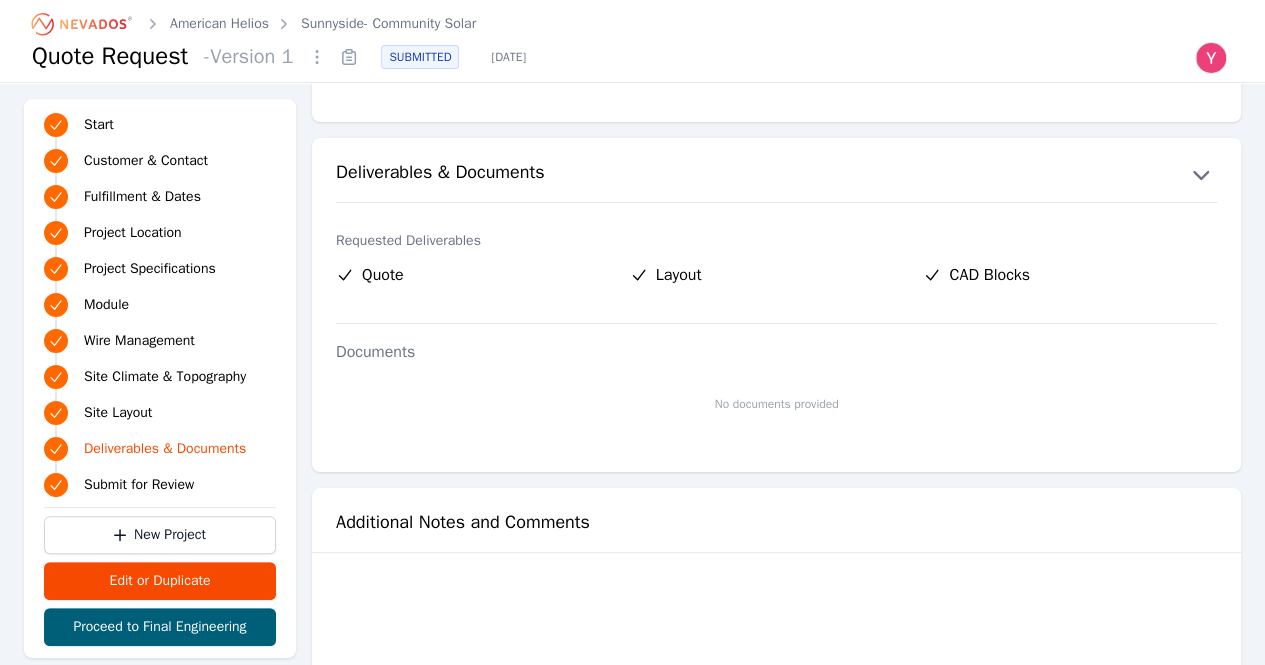 click on "No documents provided" at bounding box center [776, 408] 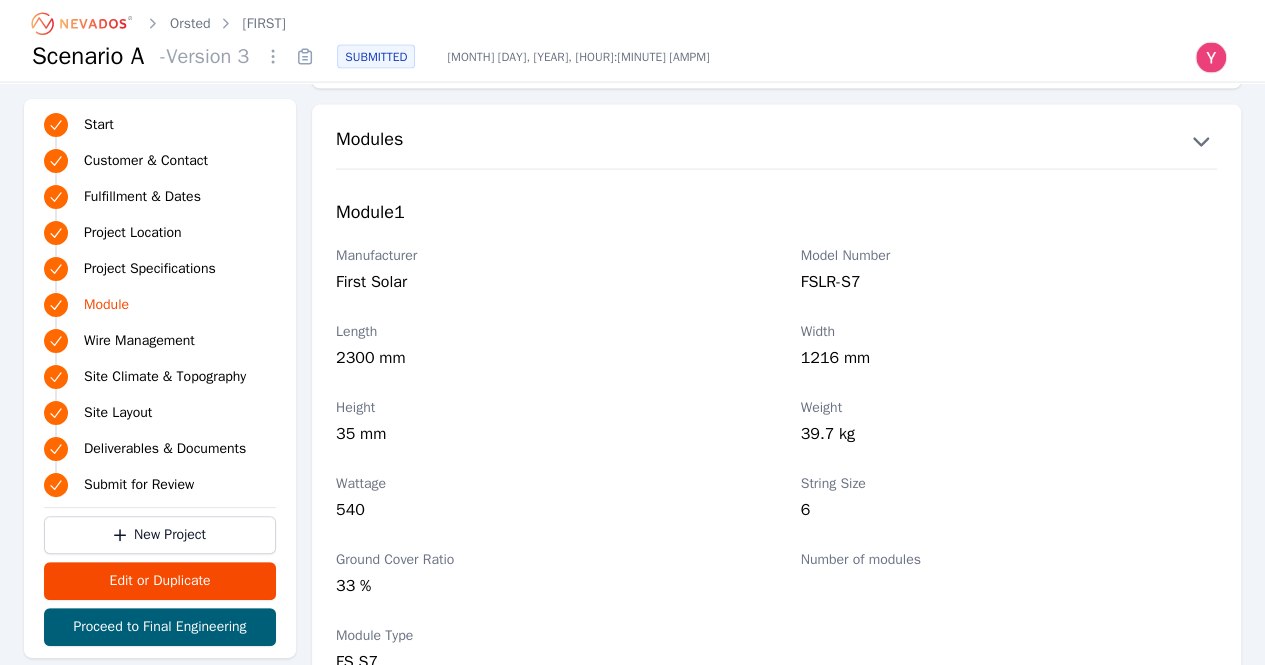 scroll, scrollTop: 2269, scrollLeft: 0, axis: vertical 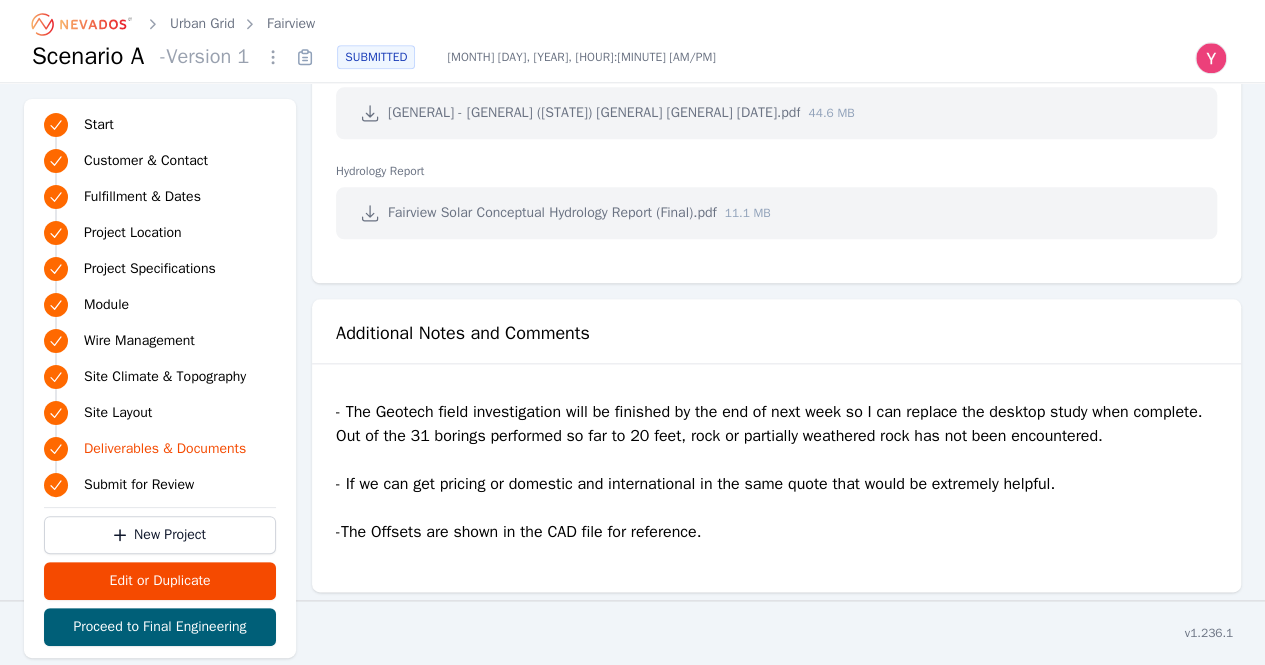 click on "- The Geotech field investigation will be finished by the end of next week so I can replace the desktop study when complete. Out of the 31 borings performed so far to 20 feet, rock or partially weathered rock has not been encountered.
- If we can get pricing or domestic and international in the same quote that would be extremely helpful.
-The Offsets are shown in the CAD file for reference." at bounding box center (776, 480) 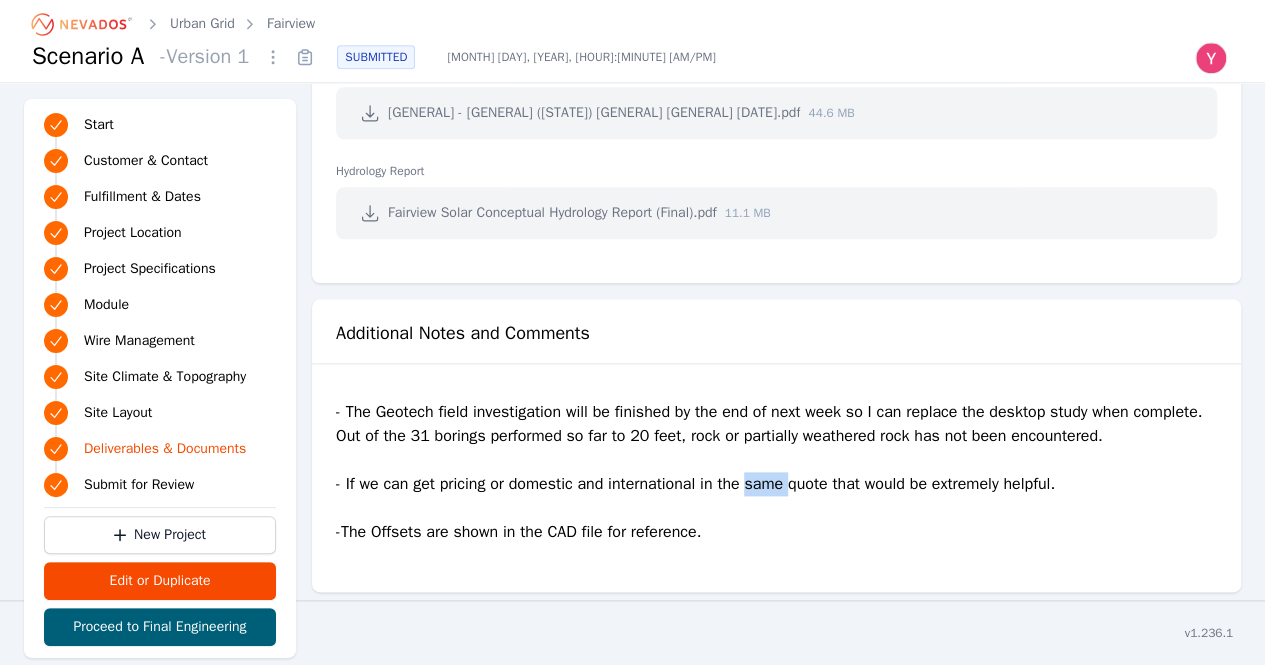 click on "- The Geotech field investigation will be finished by the end of next week so I can replace the desktop study when complete. Out of the 31 borings performed so far to 20 feet, rock or partially weathered rock has not been encountered.
- If we can get pricing or domestic and international in the same quote that would be extremely helpful.
-The Offsets are shown in the CAD file for reference." at bounding box center [776, 480] 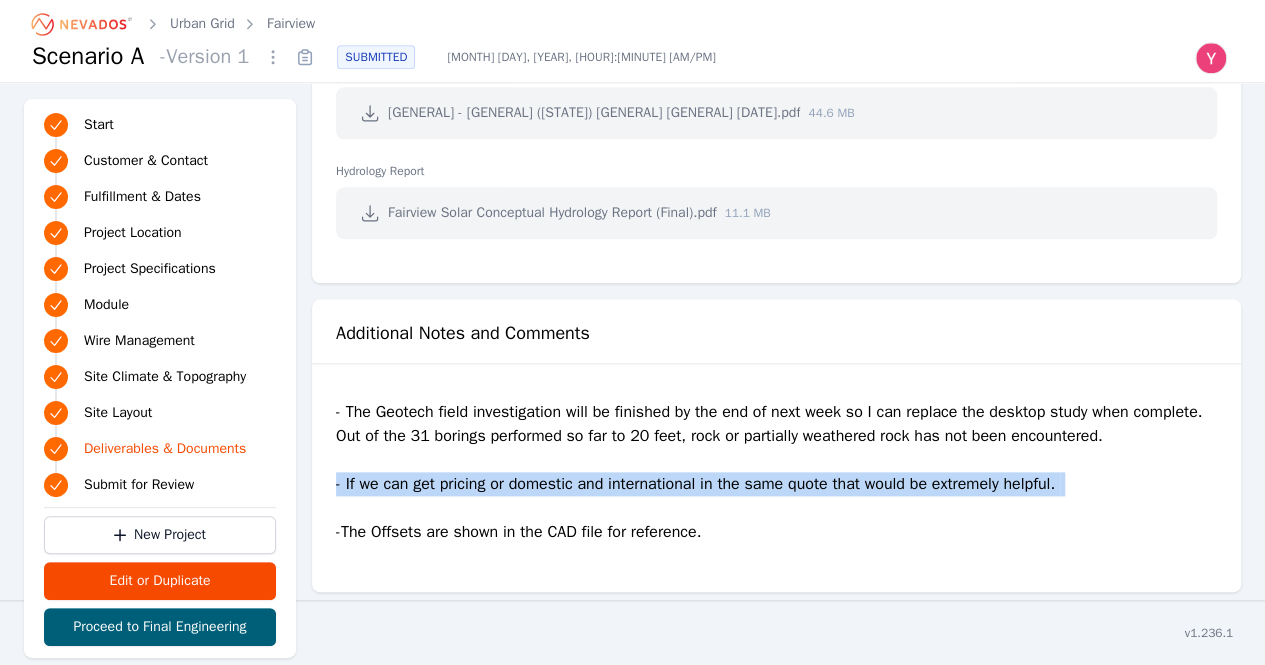 click on "- The Geotech field investigation will be finished by the end of next week so I can replace the desktop study when complete. Out of the 31 borings performed so far to 20 feet, rock or partially weathered rock has not been encountered.
- If we can get pricing or domestic and international in the same quote that would be extremely helpful.
-The Offsets are shown in the CAD file for reference." at bounding box center (776, 480) 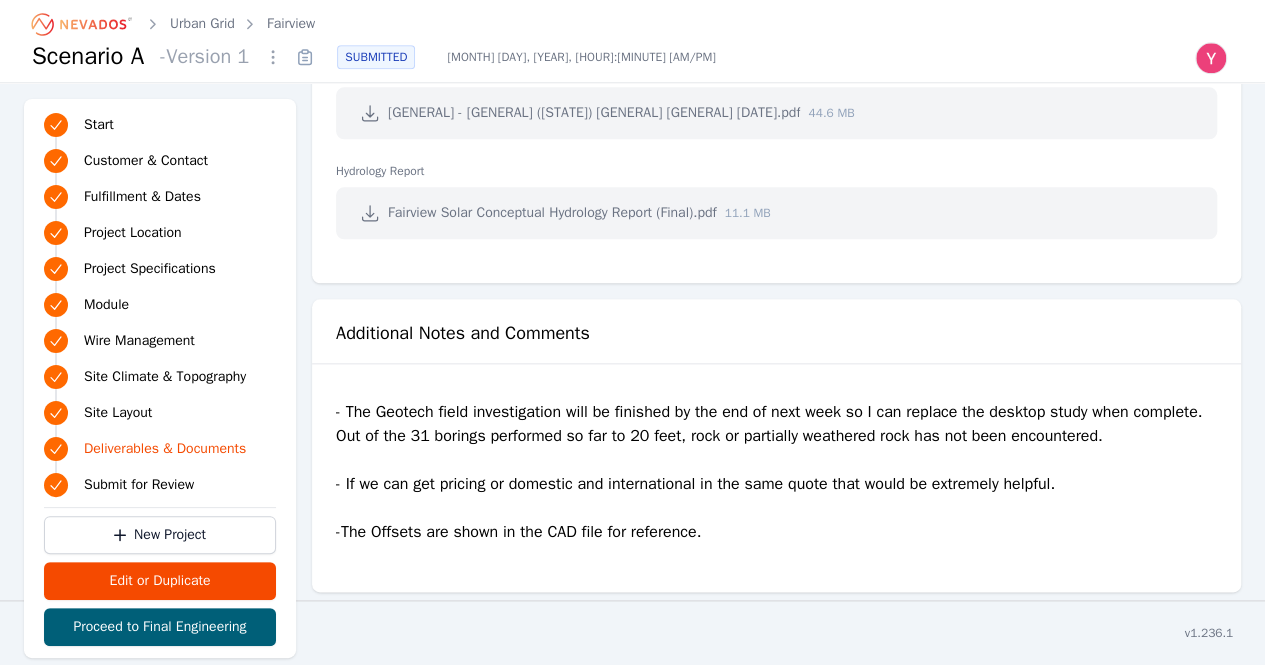 click on "- The Geotech field investigation will be finished by the end of next week so I can replace the desktop study when complete. Out of the 31 borings performed so far to 20 feet, rock or partially weathered rock has not been encountered.
- If we can get pricing or domestic and international in the same quote that would be extremely helpful.
-The Offsets are shown in the CAD file for reference." at bounding box center (776, 480) 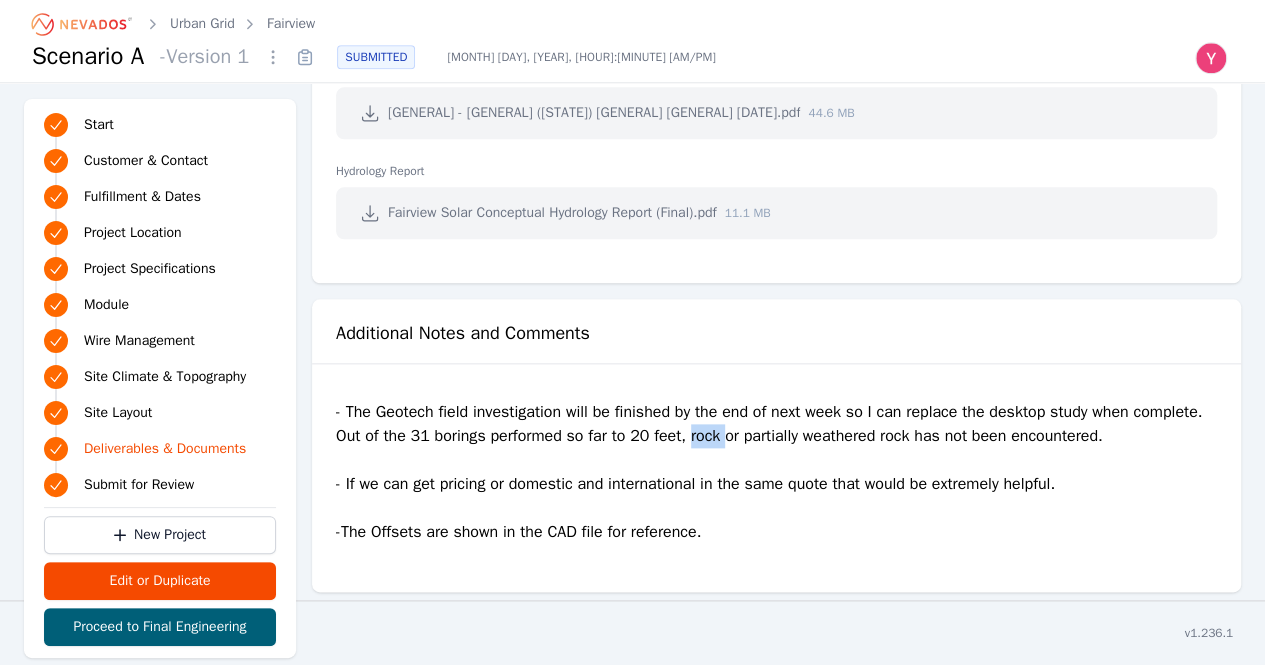 click on "- The Geotech field investigation will be finished by the end of next week so I can replace the desktop study when complete. Out of the 31 borings performed so far to 20 feet, rock or partially weathered rock has not been encountered.
- If we can get pricing or domestic and international in the same quote that would be extremely helpful.
-The Offsets are shown in the CAD file for reference." at bounding box center (776, 480) 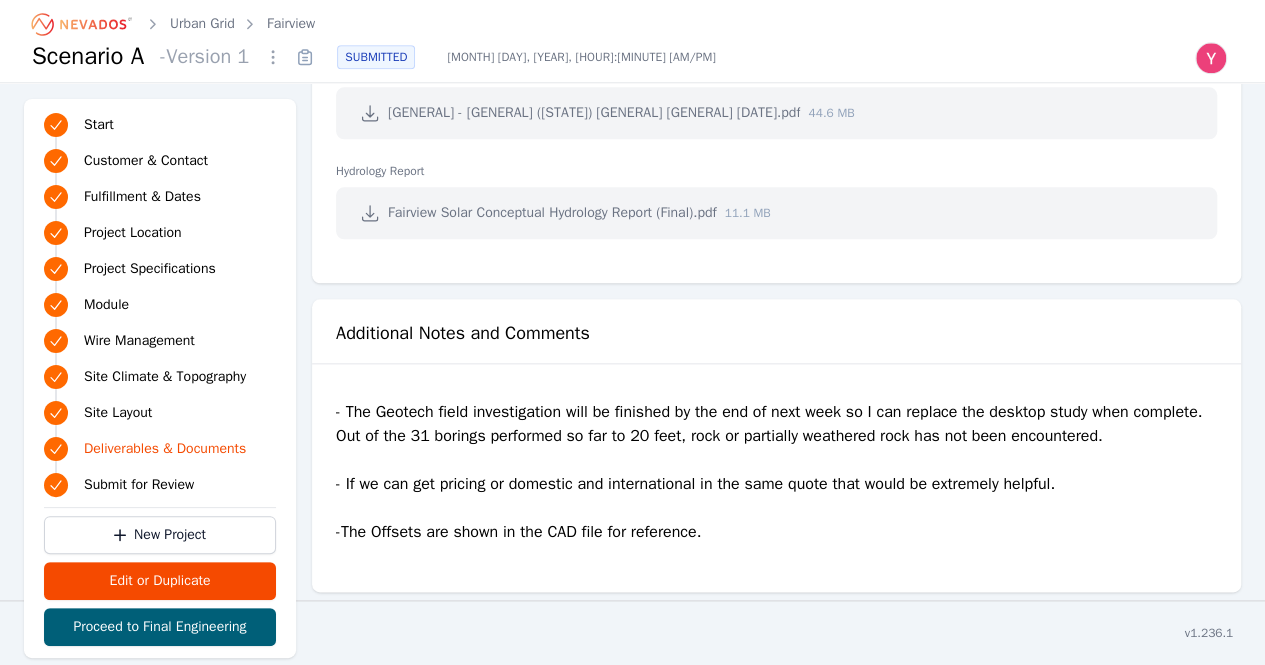 click on "- The Geotech field investigation will be finished by the end of next week so I can replace the desktop study when complete. Out of the 31 borings performed so far to 20 feet, rock or partially weathered rock has not been encountered.
- If we can get pricing or domestic and international in the same quote that would be extremely helpful.
-The Offsets are shown in the CAD file for reference." at bounding box center (776, 480) 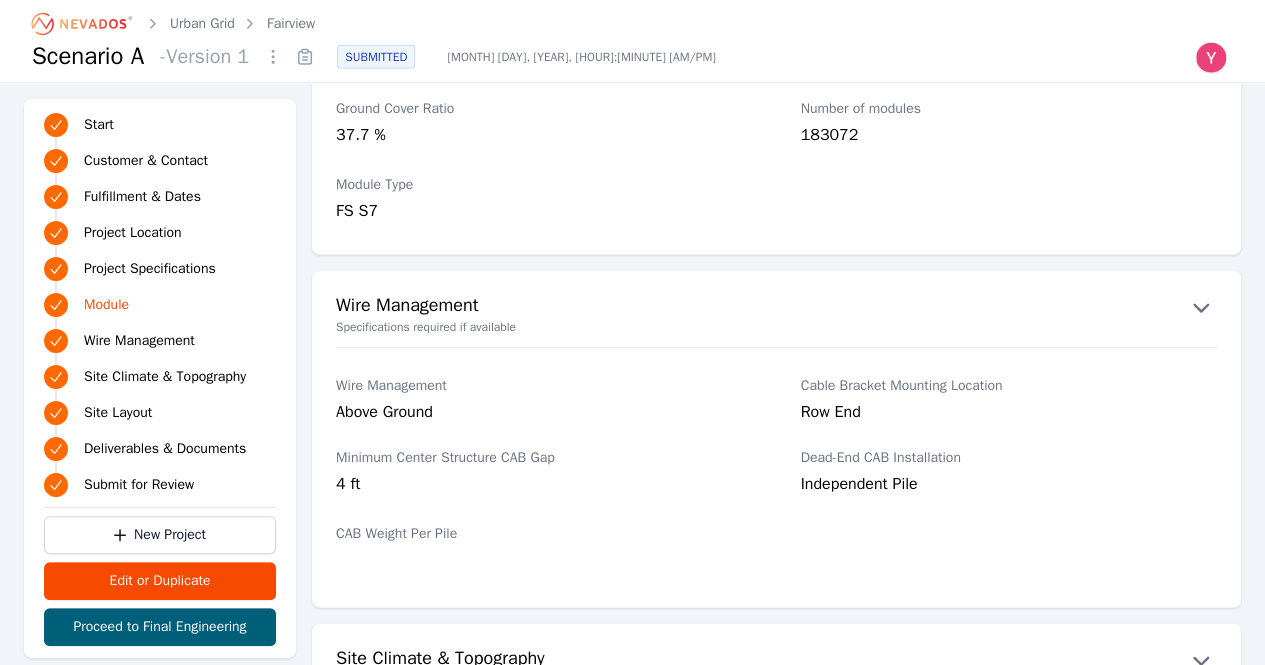scroll, scrollTop: 2386, scrollLeft: 0, axis: vertical 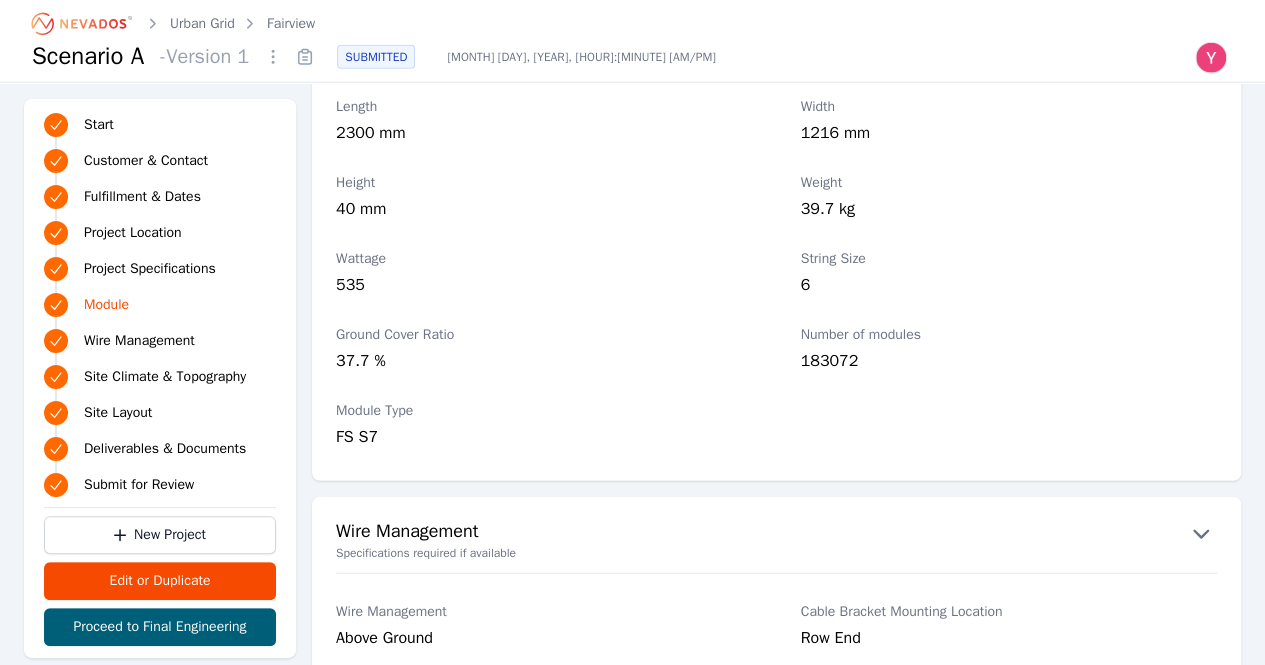 click 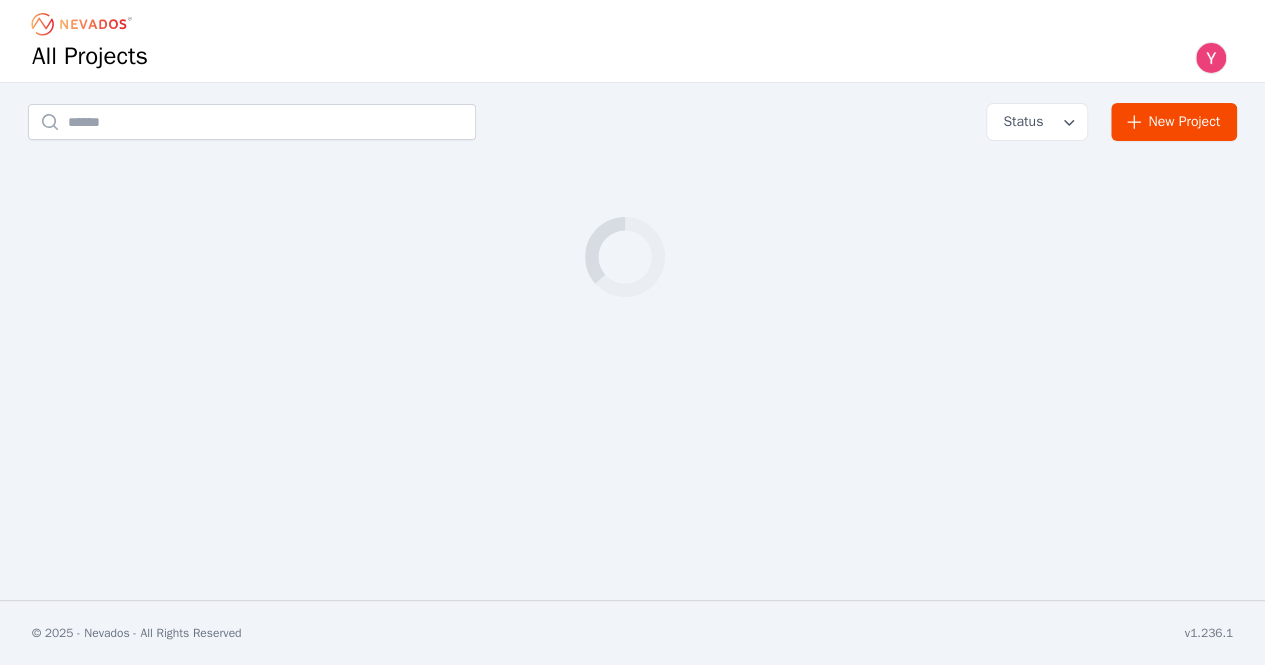 scroll, scrollTop: 0, scrollLeft: 0, axis: both 